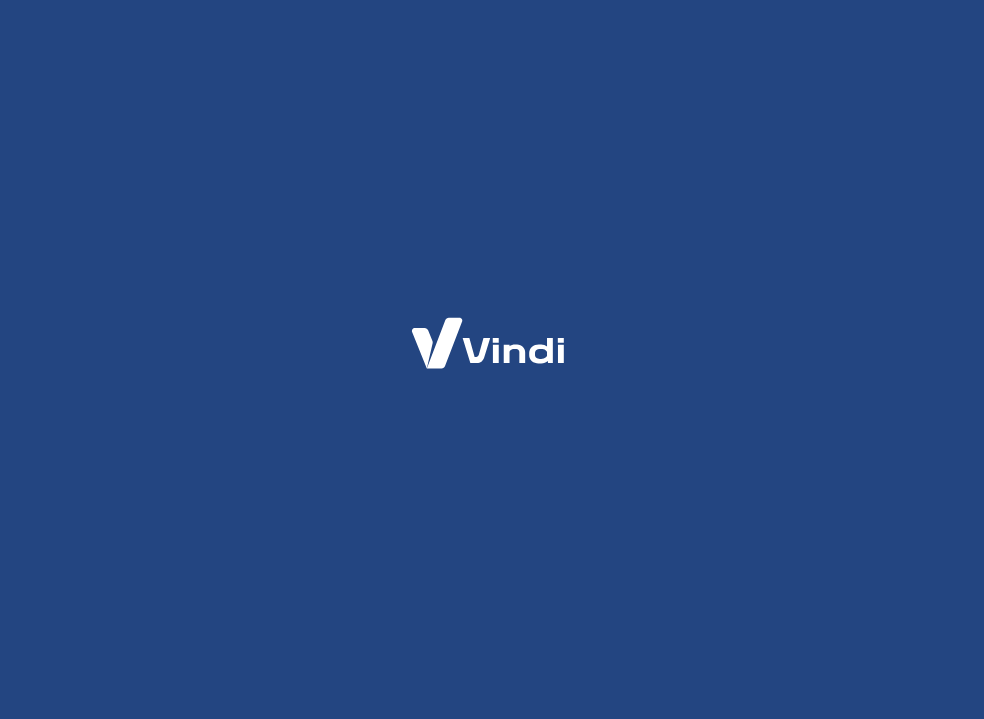 scroll, scrollTop: 0, scrollLeft: 0, axis: both 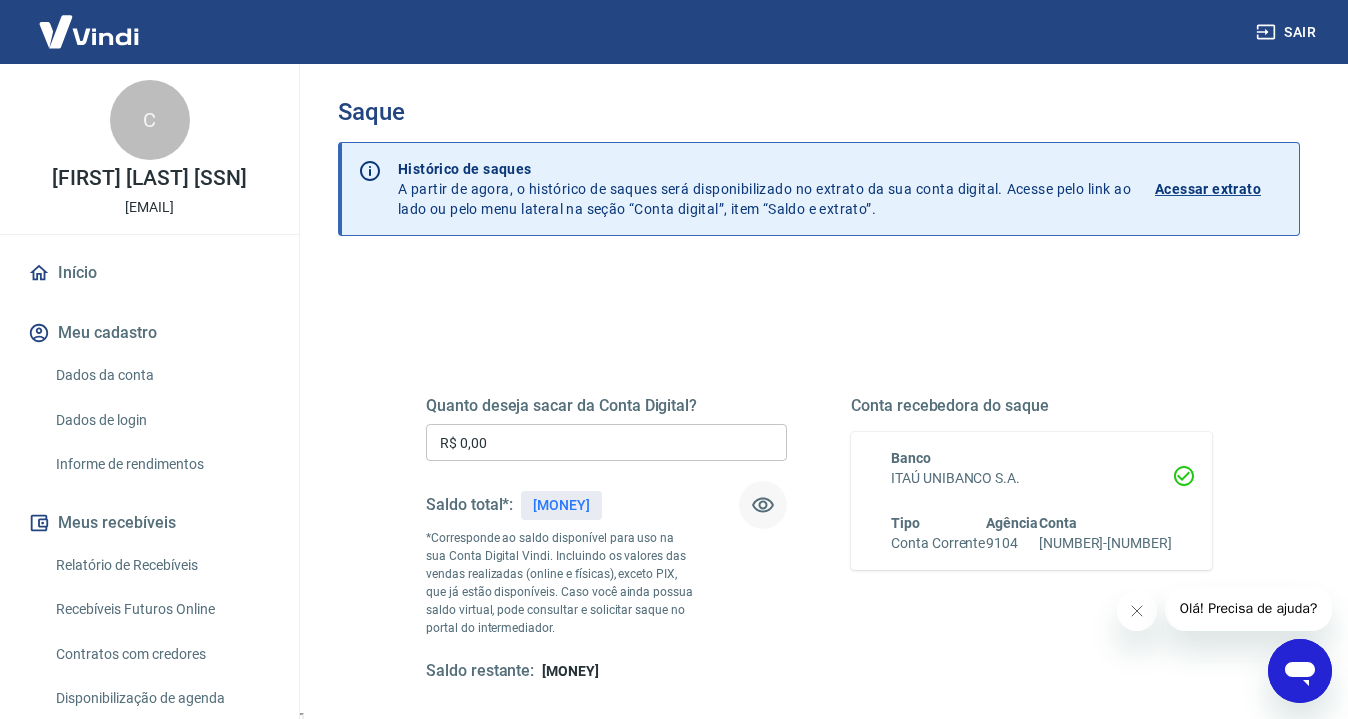 click 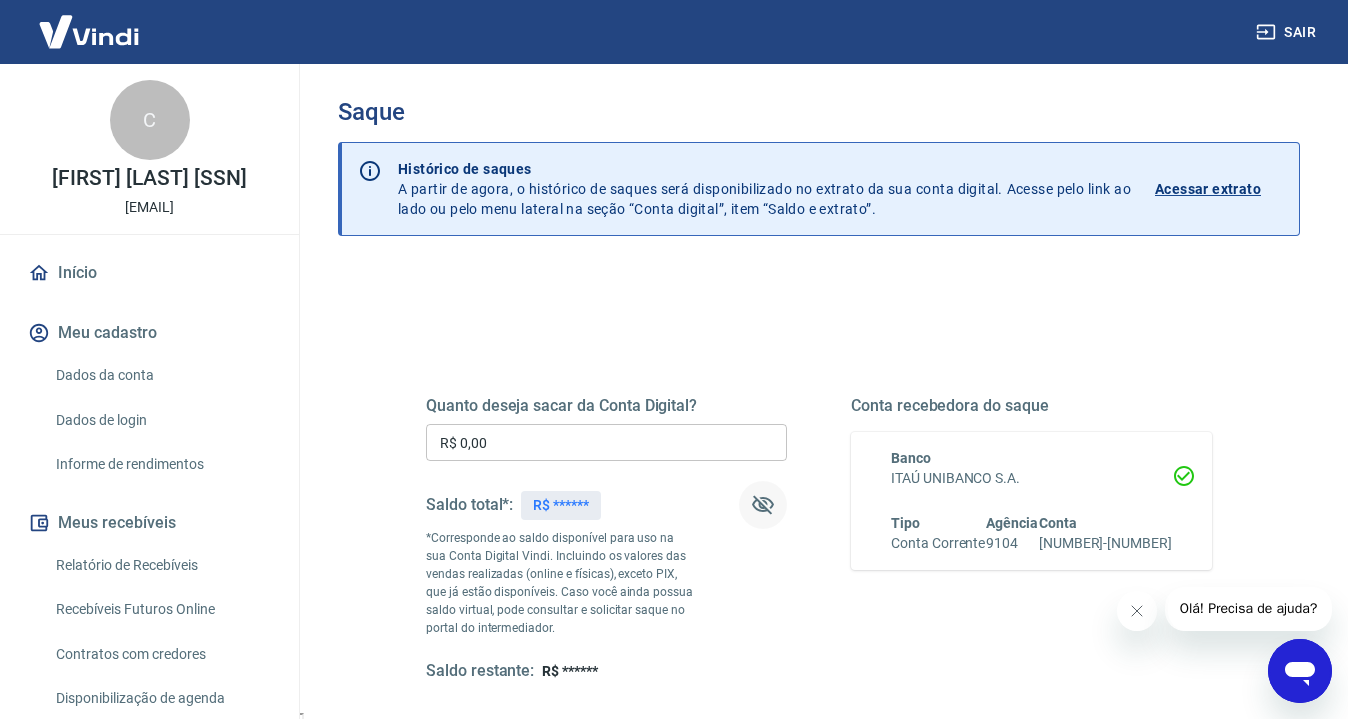click 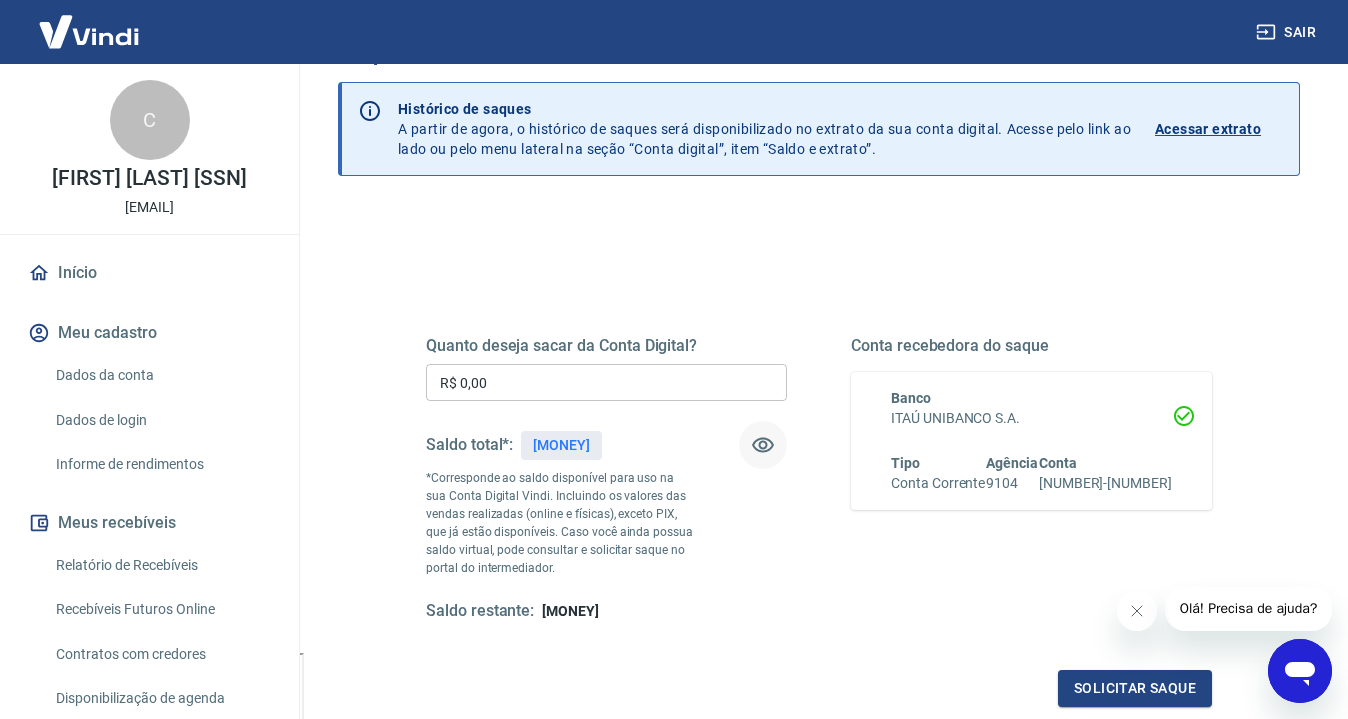 scroll, scrollTop: 287, scrollLeft: 0, axis: vertical 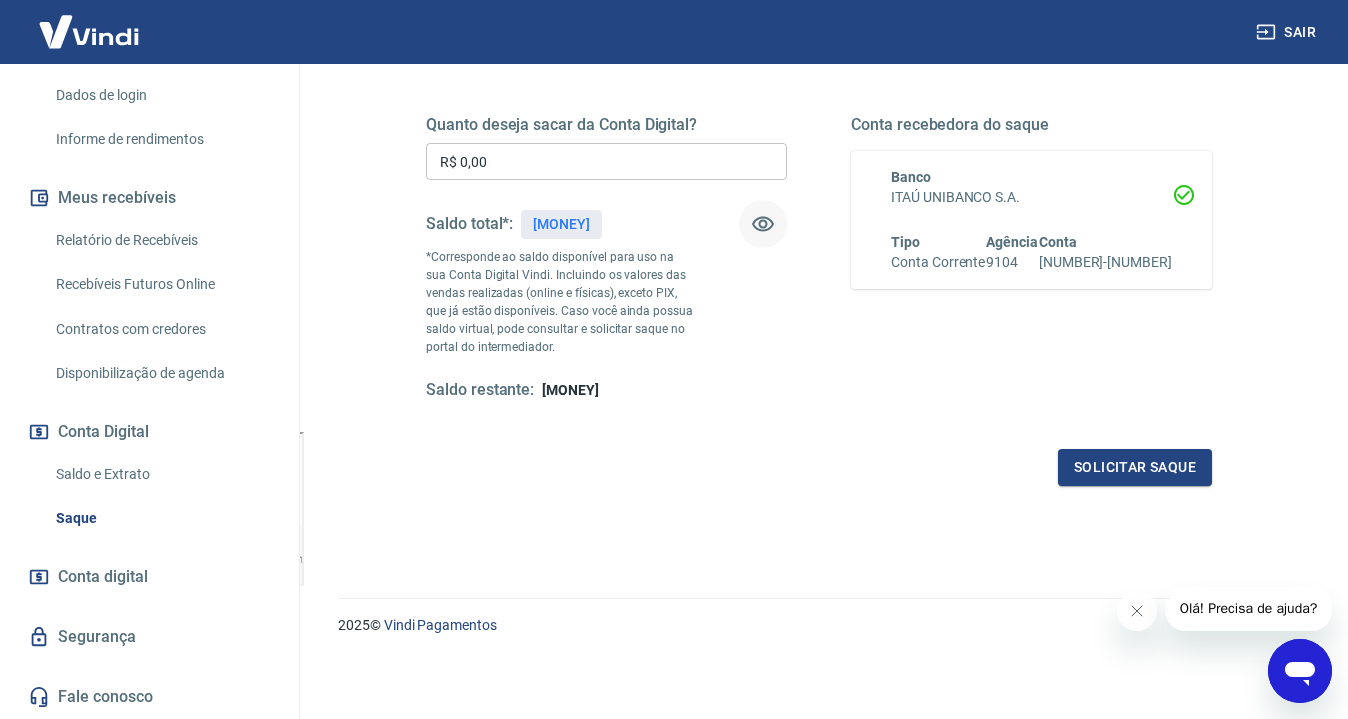 click on "Conta digital" at bounding box center [103, 577] 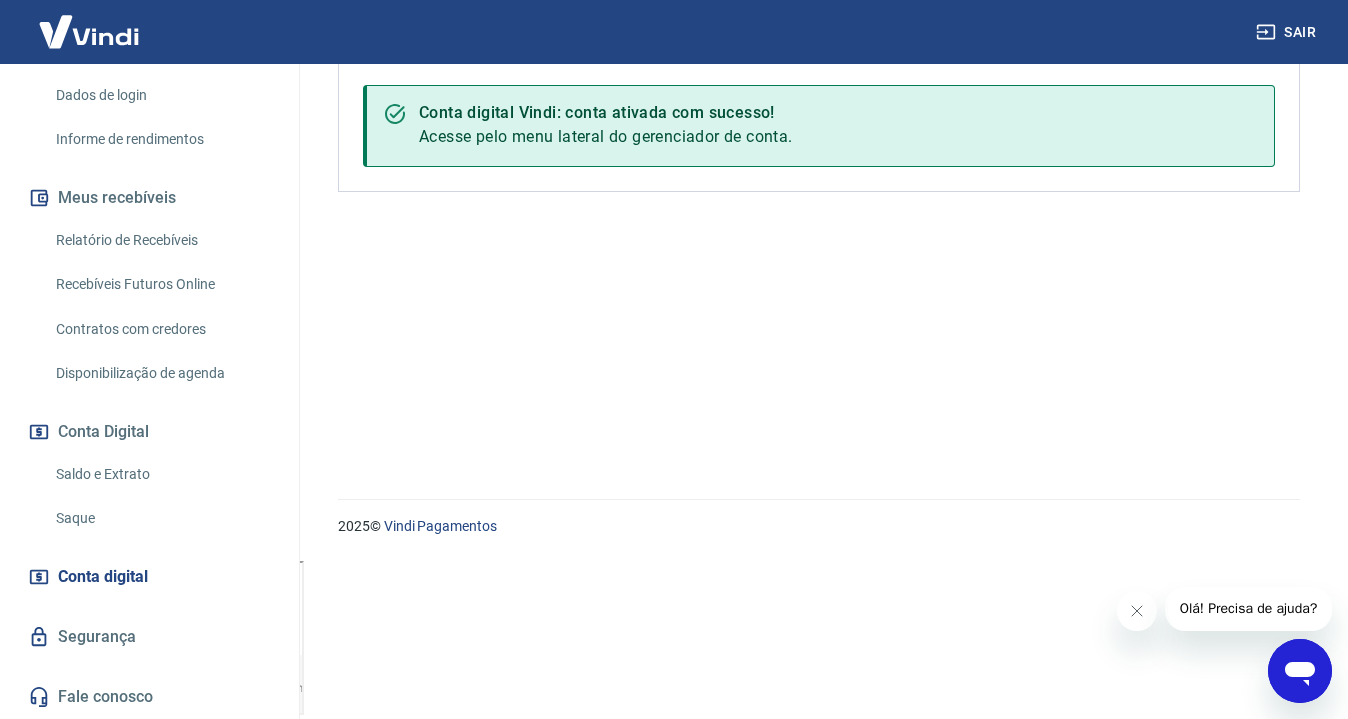 scroll, scrollTop: 0, scrollLeft: 0, axis: both 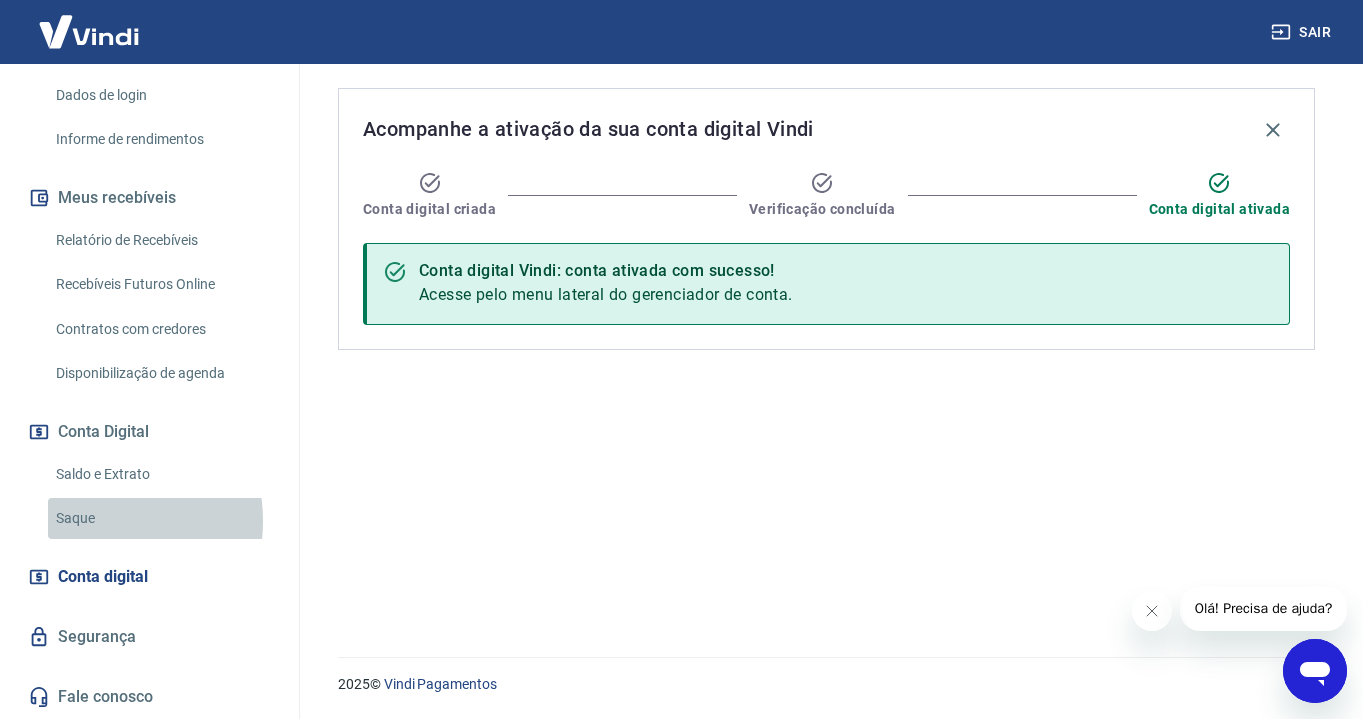 click on "Saque" at bounding box center (161, 518) 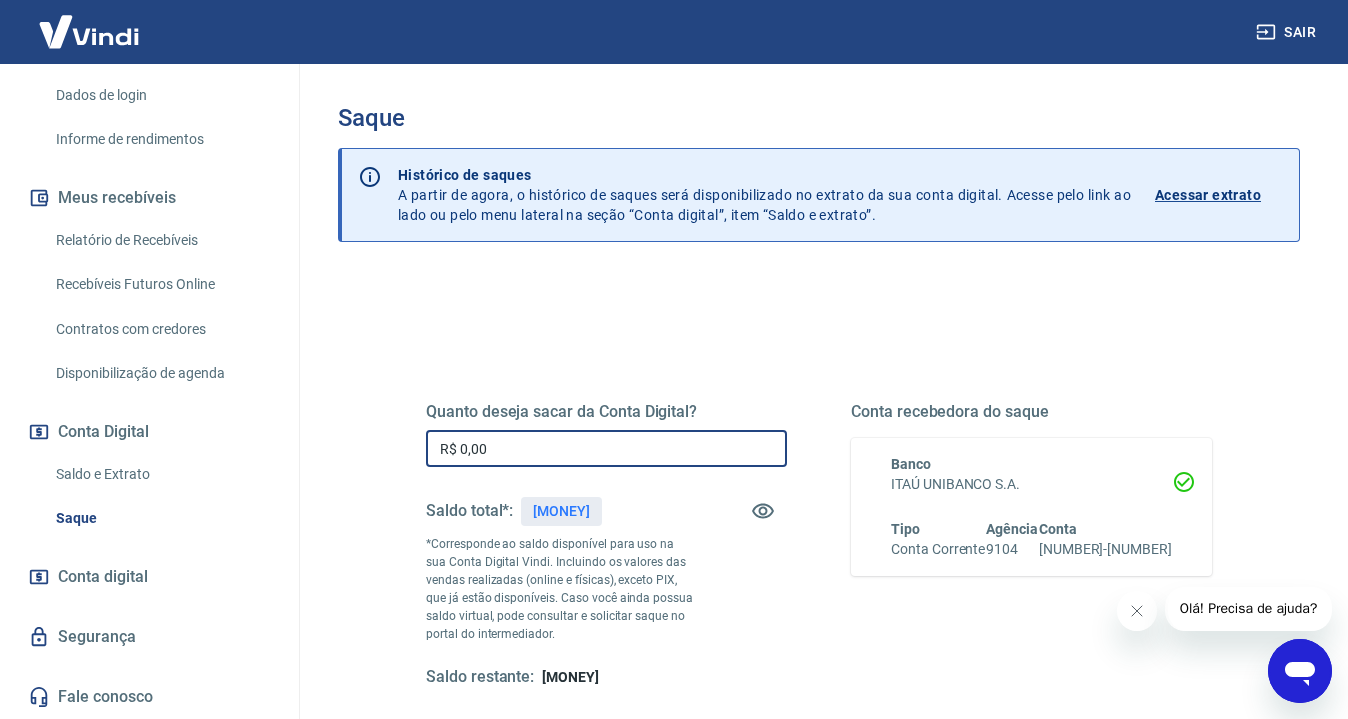 drag, startPoint x: 513, startPoint y: 444, endPoint x: 454, endPoint y: 451, distance: 59.413803 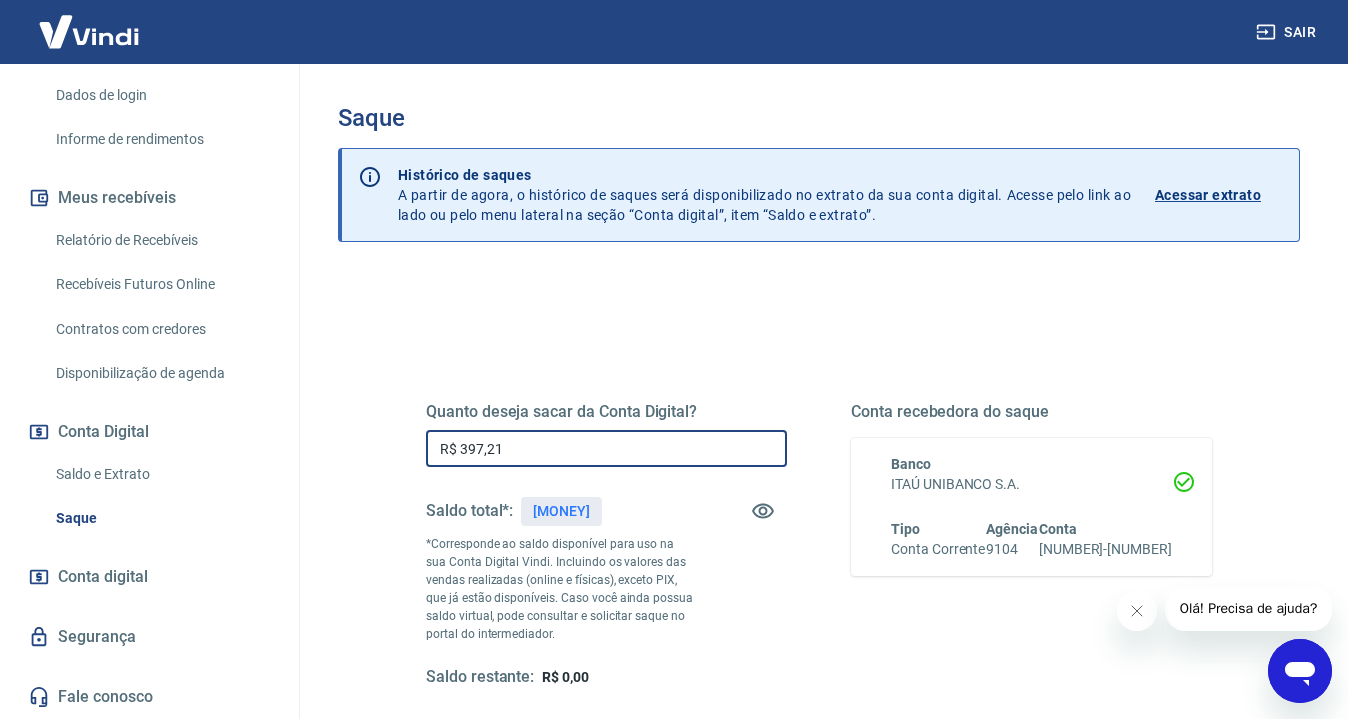 type on "R$ 397,21" 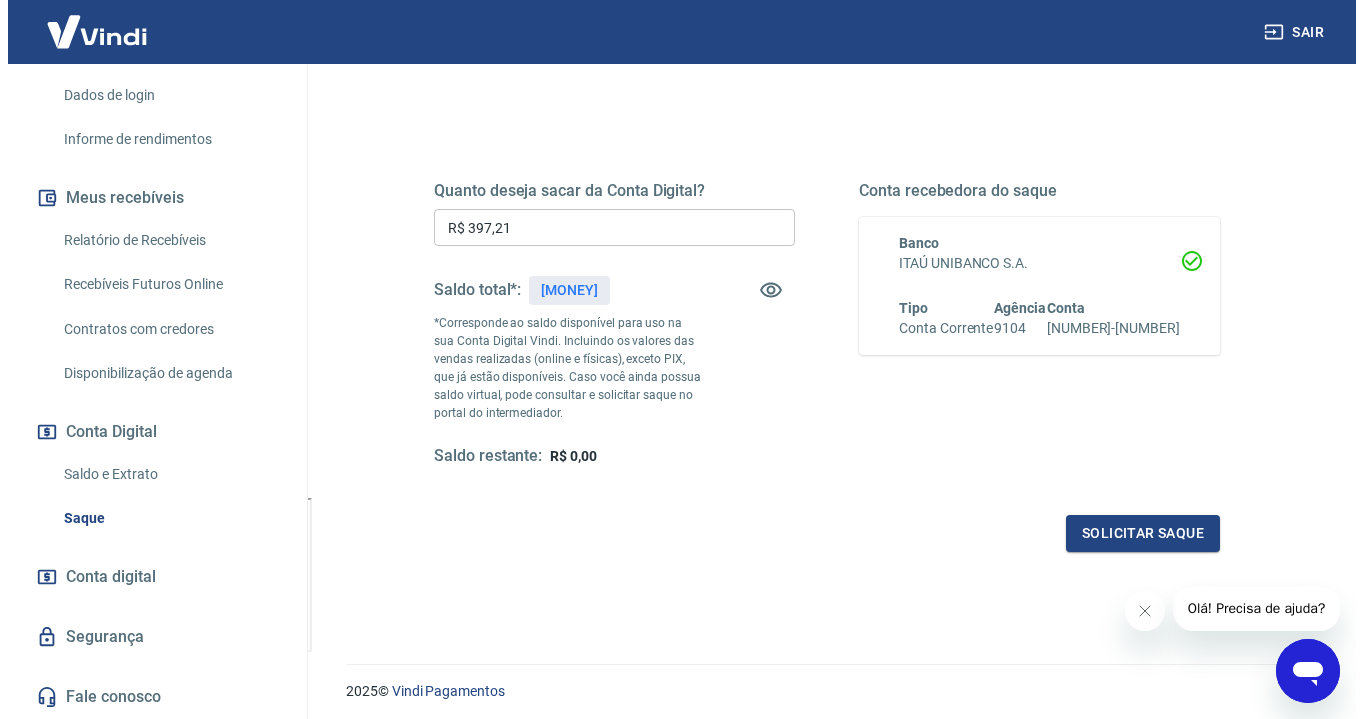 scroll, scrollTop: 287, scrollLeft: 0, axis: vertical 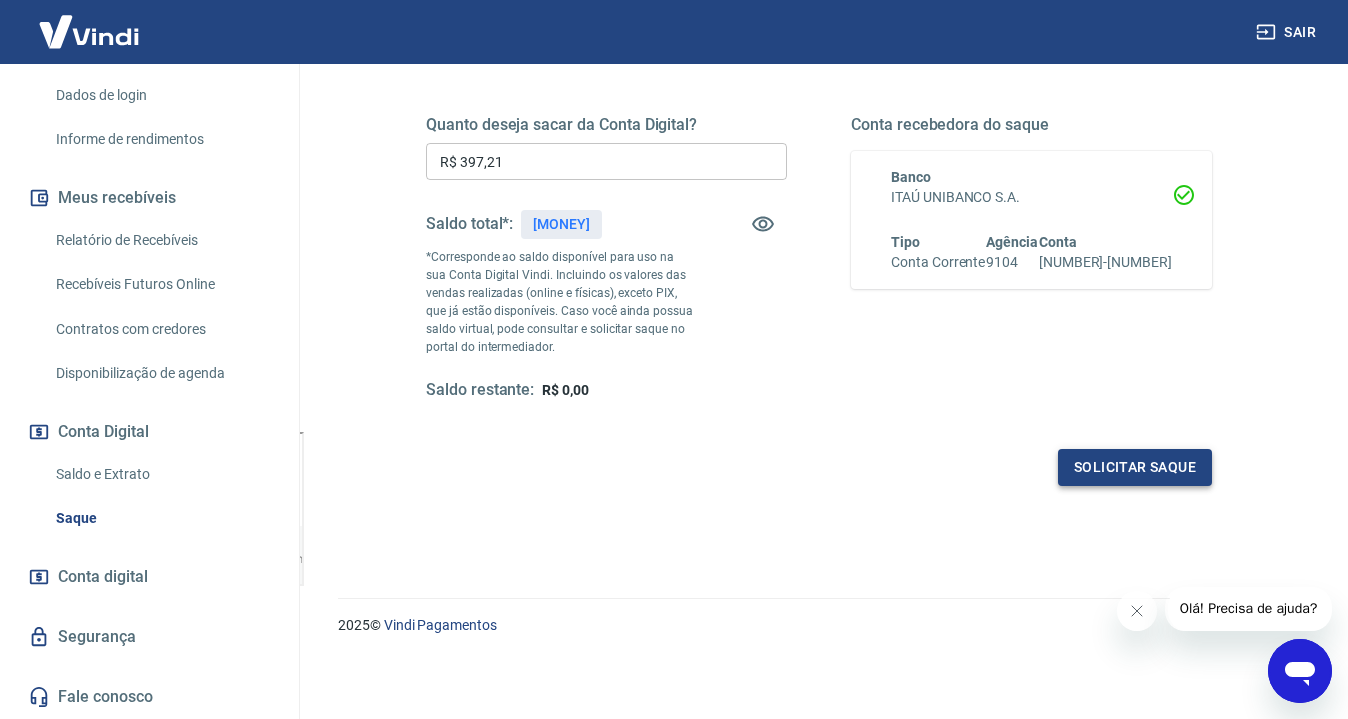 click on "Solicitar saque" at bounding box center [1135, 467] 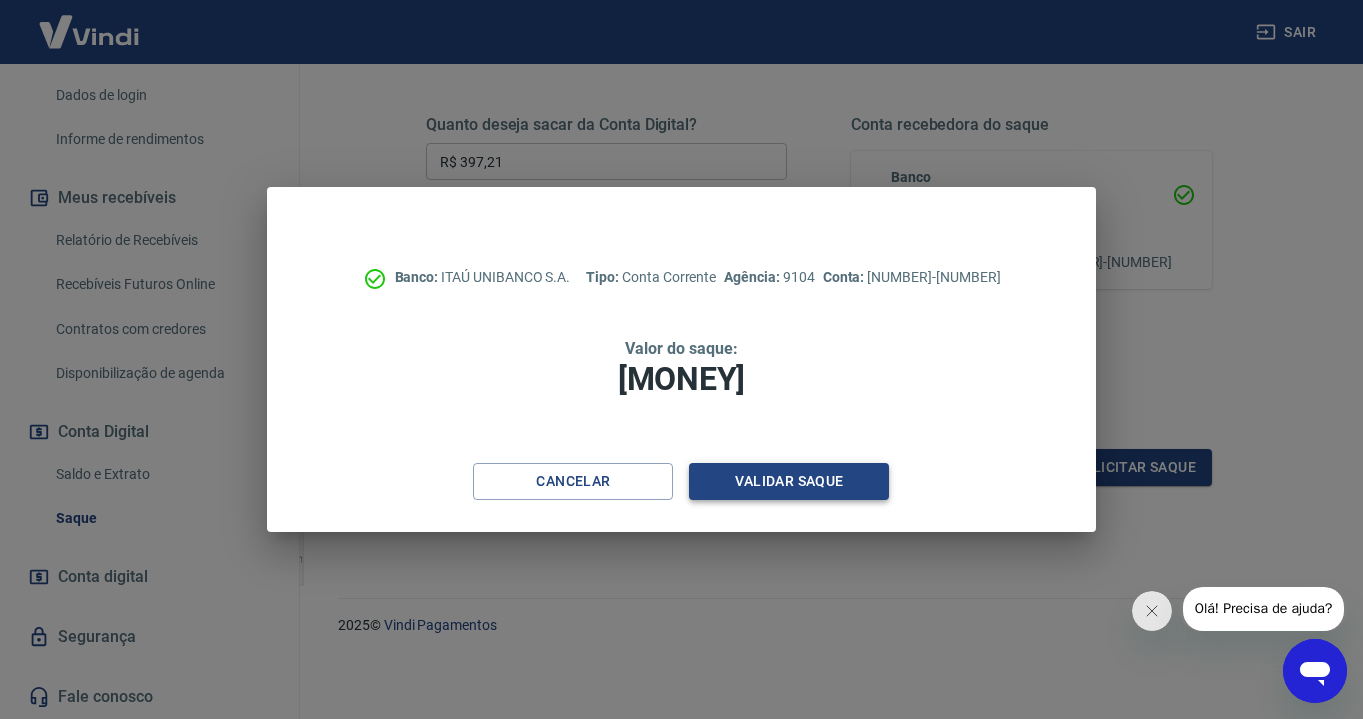 click on "Validar saque" at bounding box center [789, 481] 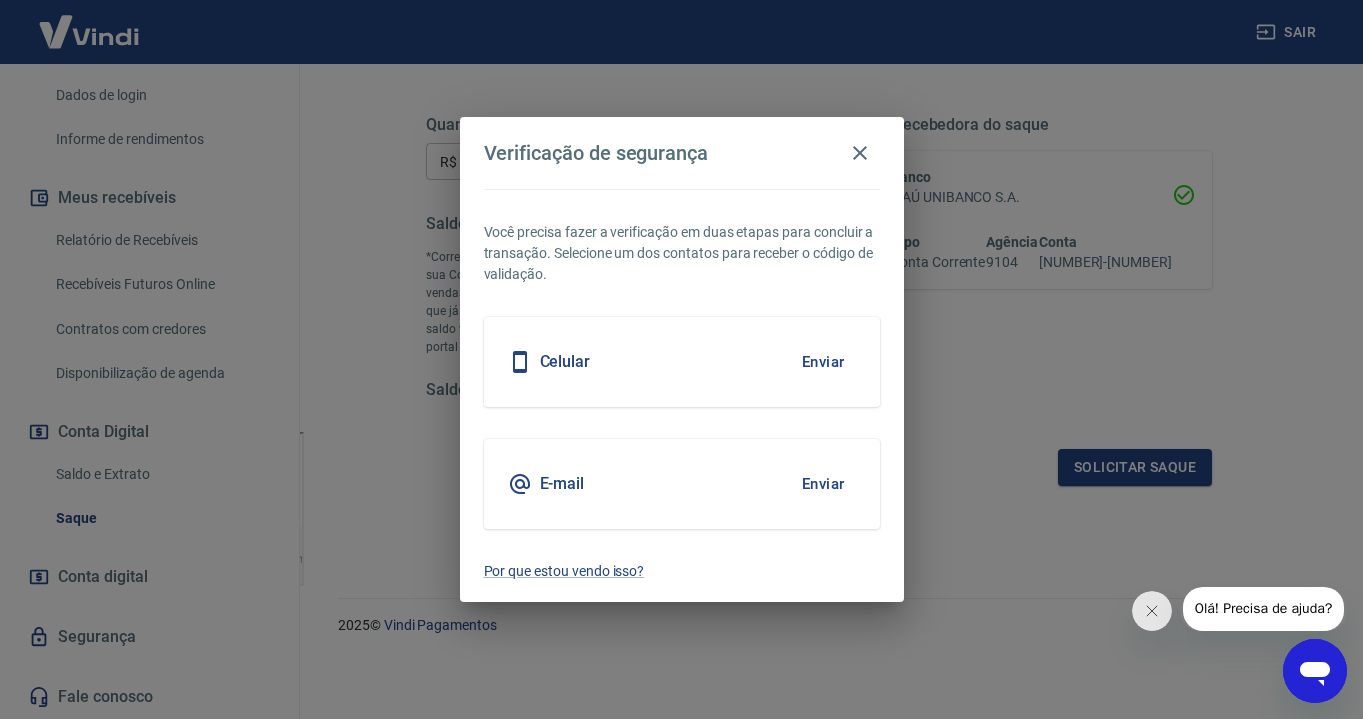 click on "Celular Enviar" at bounding box center [682, 362] 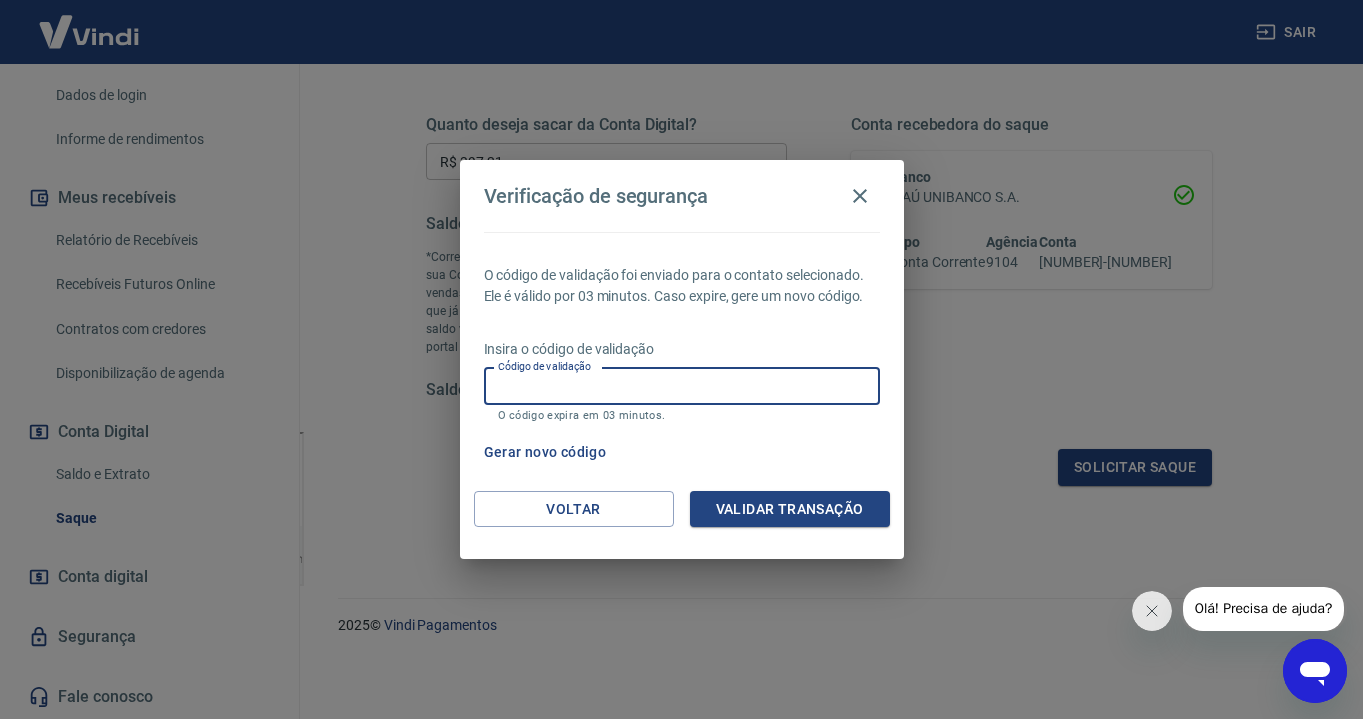 click on "Código de validação" at bounding box center (682, 386) 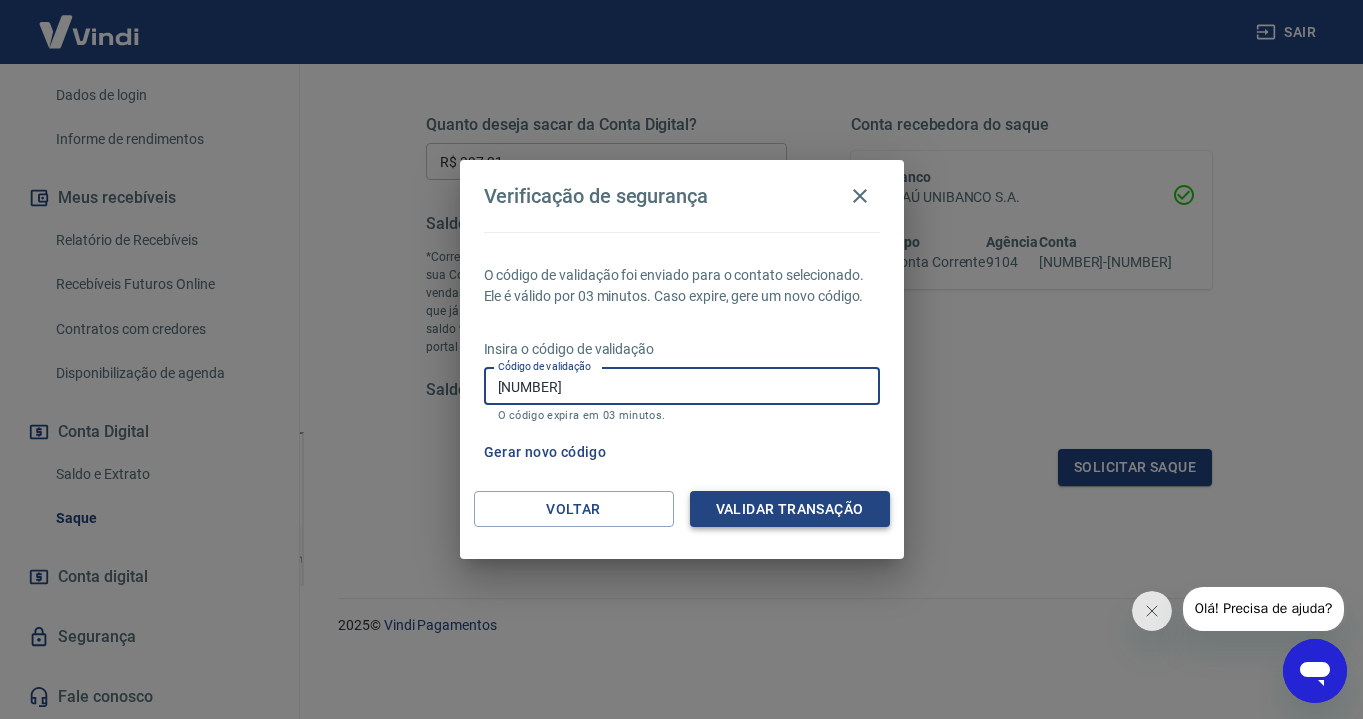 type on "[NUMBER]" 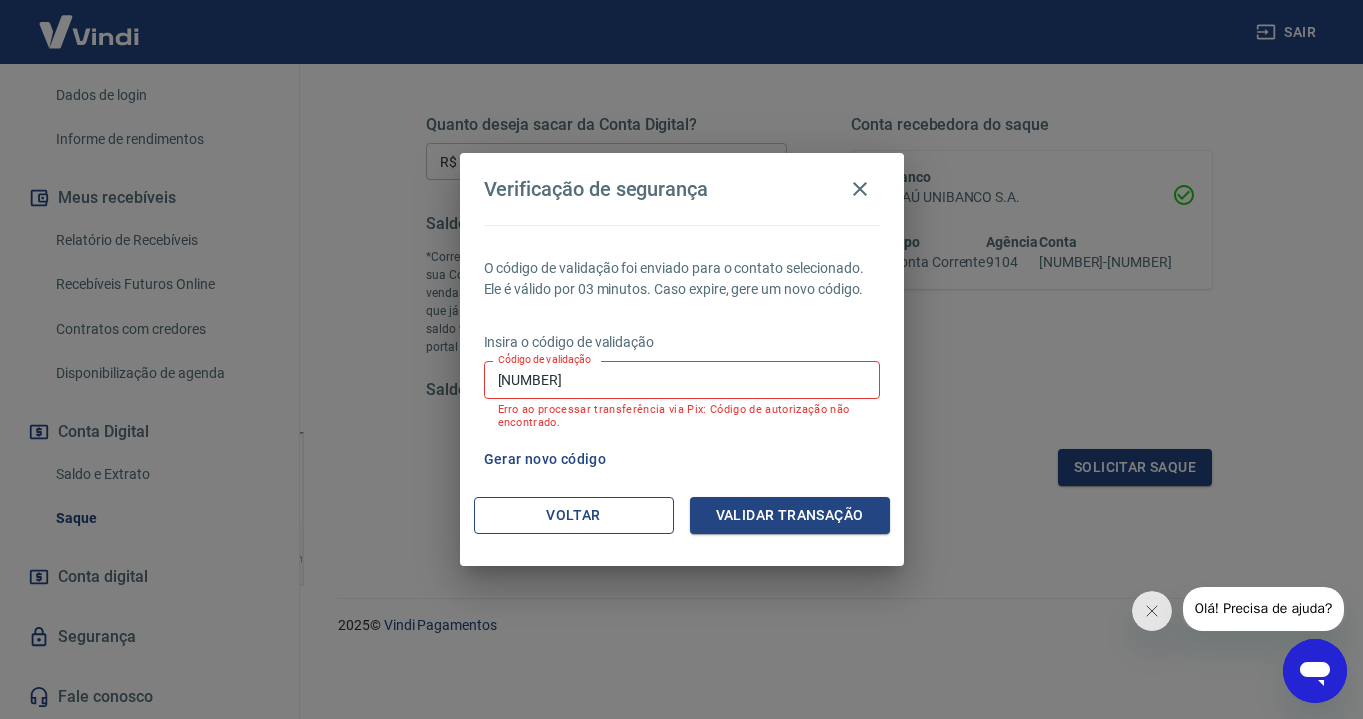click on "Voltar" at bounding box center (574, 515) 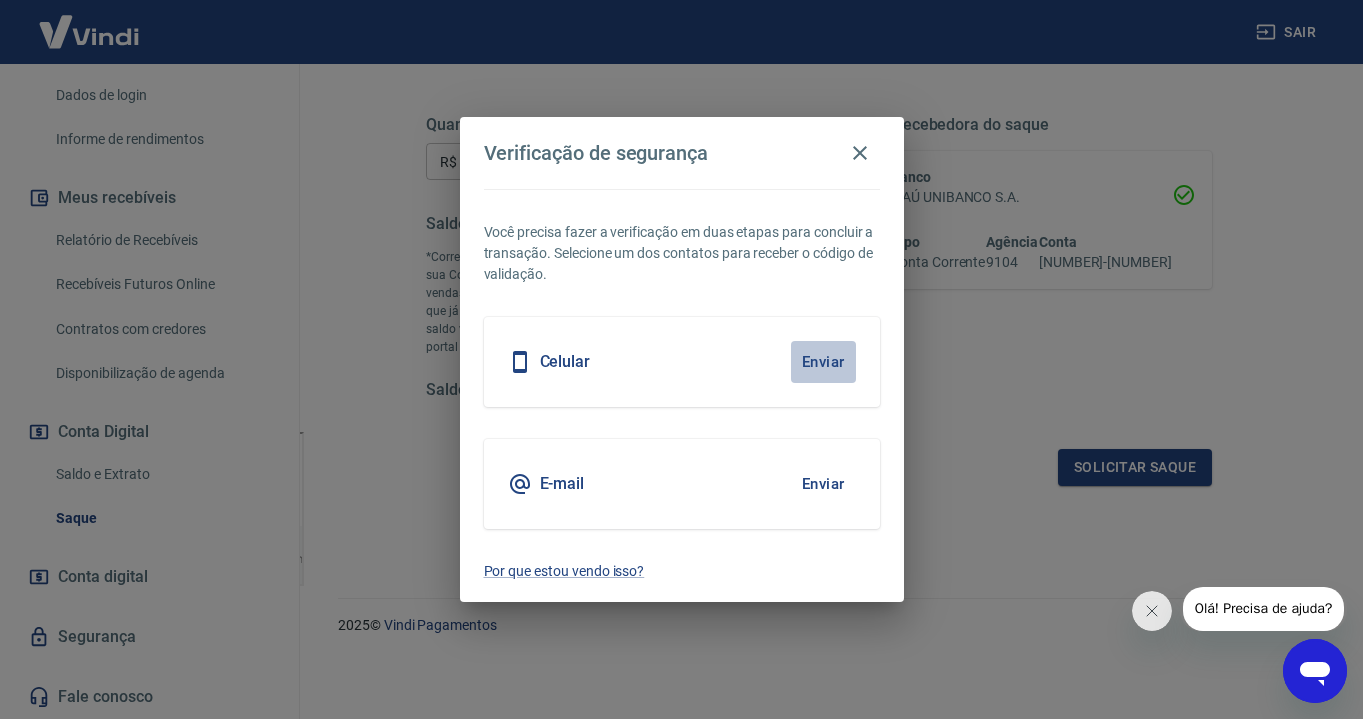 click on "Enviar" at bounding box center [823, 362] 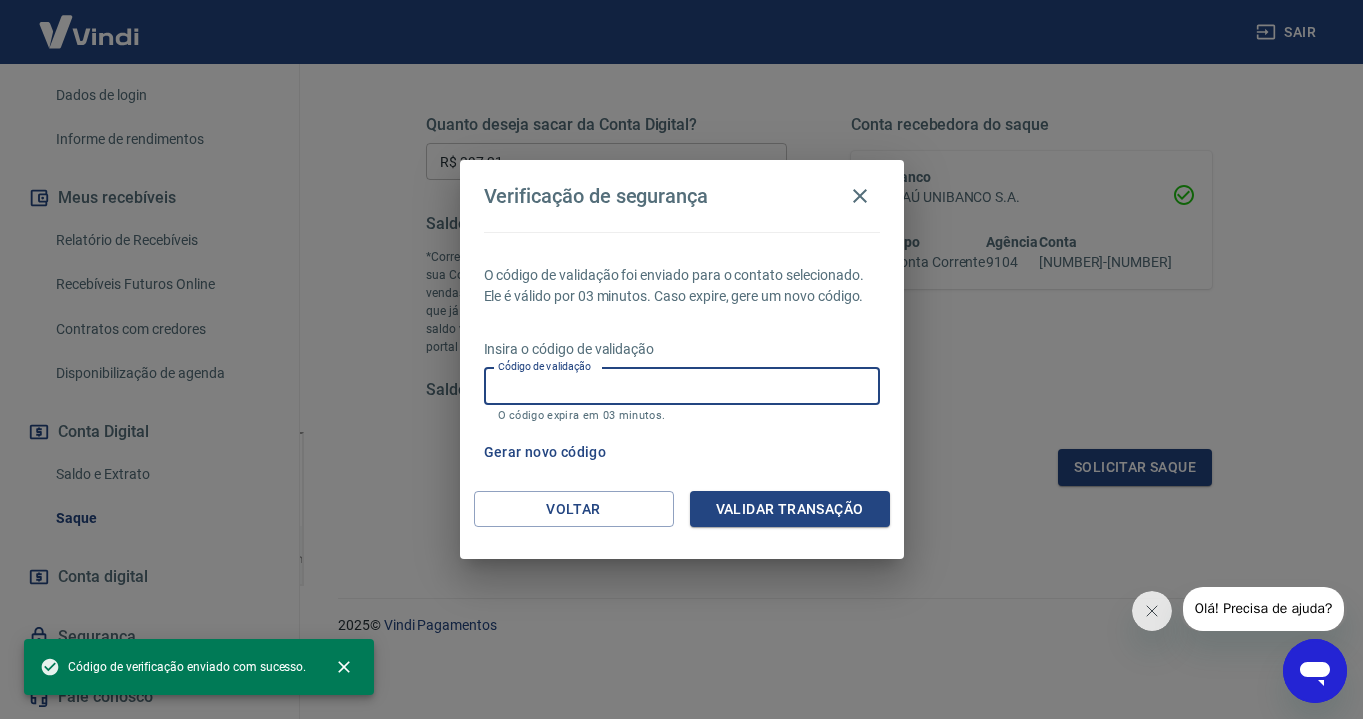 click on "Código de validação" at bounding box center (682, 386) 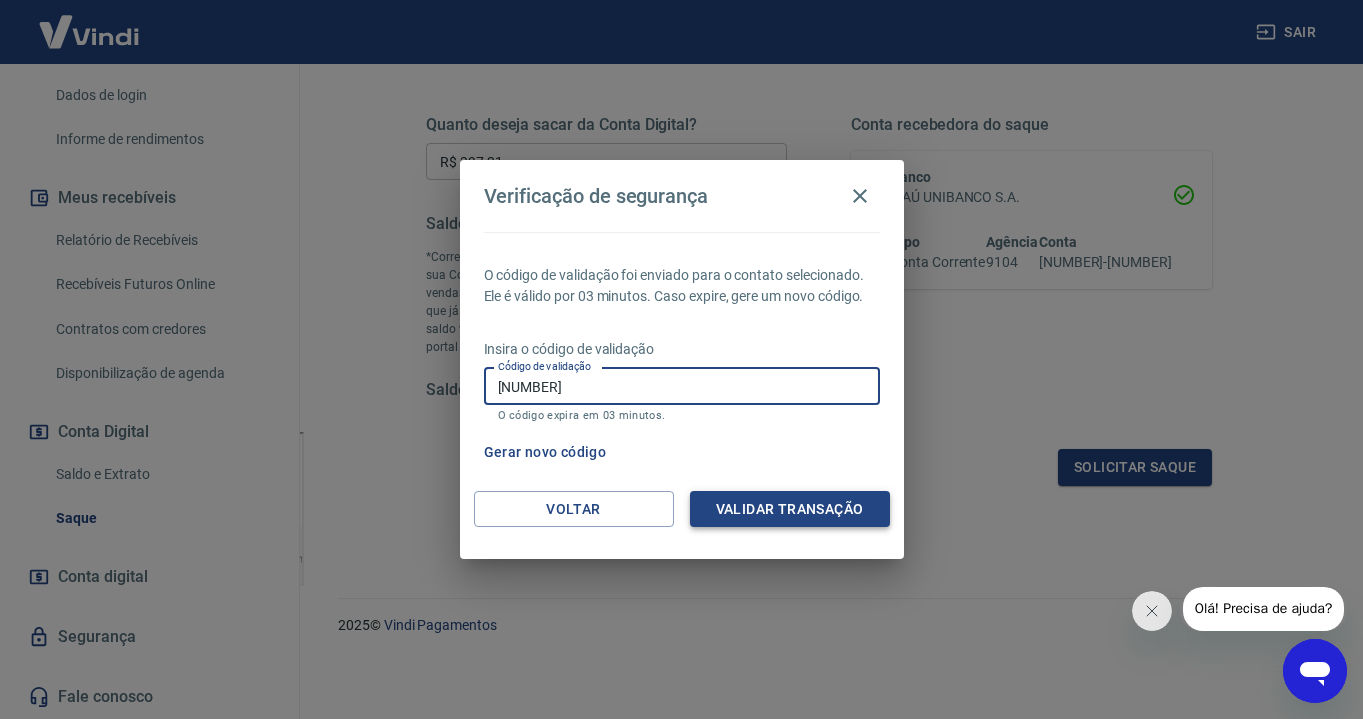 type on "[NUMBER]" 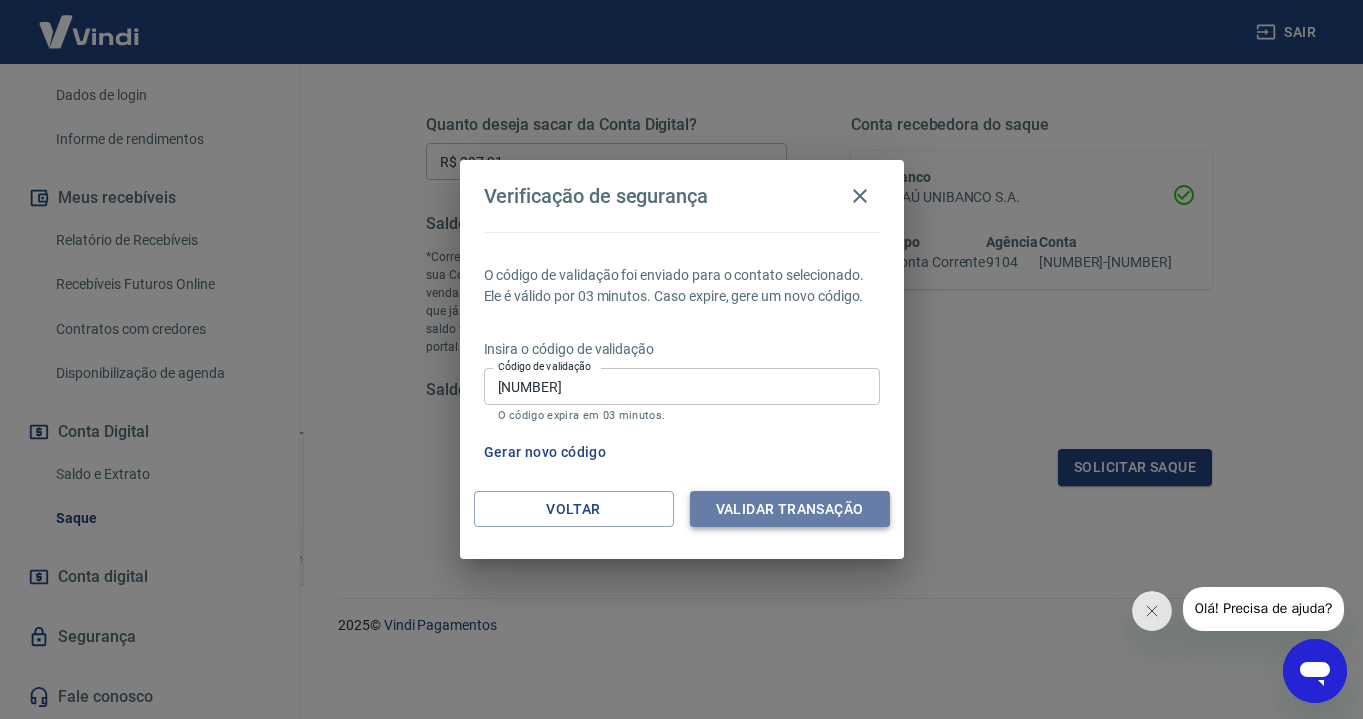 click on "Validar transação" at bounding box center [790, 509] 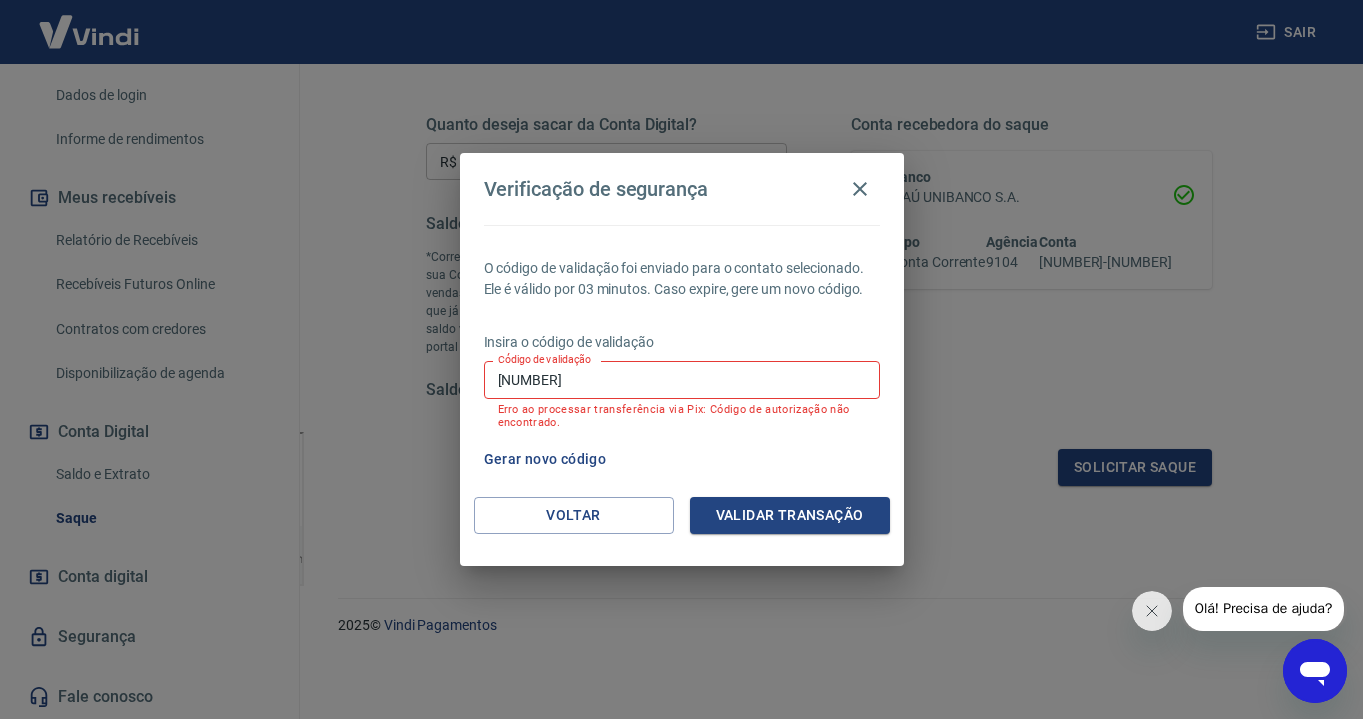 click on "Gerar novo código" at bounding box center [545, 459] 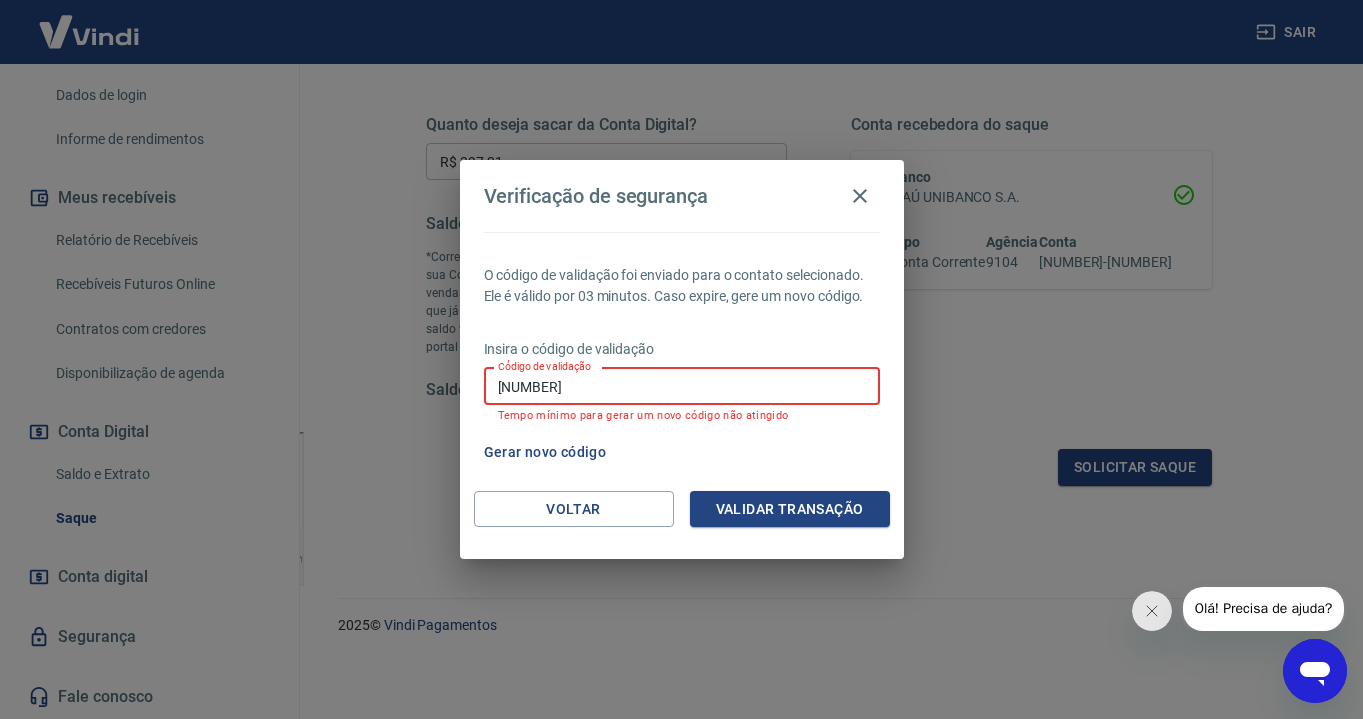 drag, startPoint x: 552, startPoint y: 385, endPoint x: 485, endPoint y: 385, distance: 67 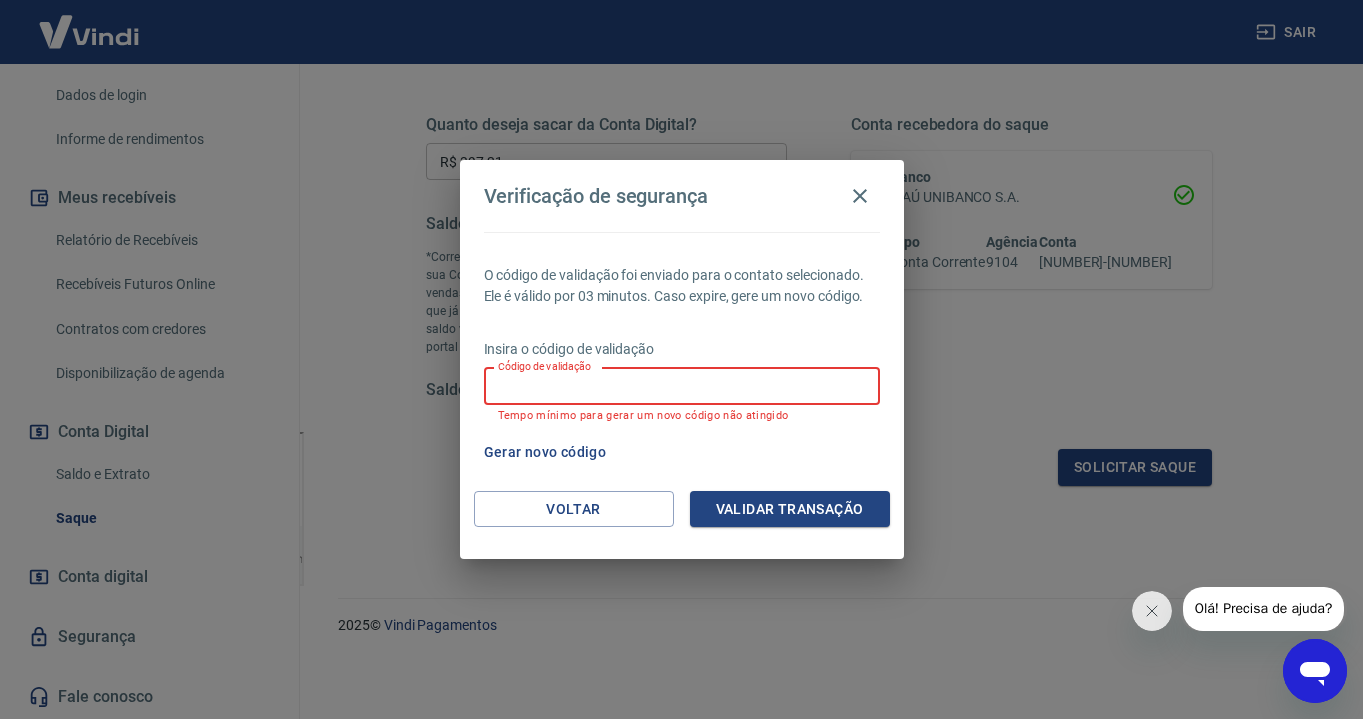 type 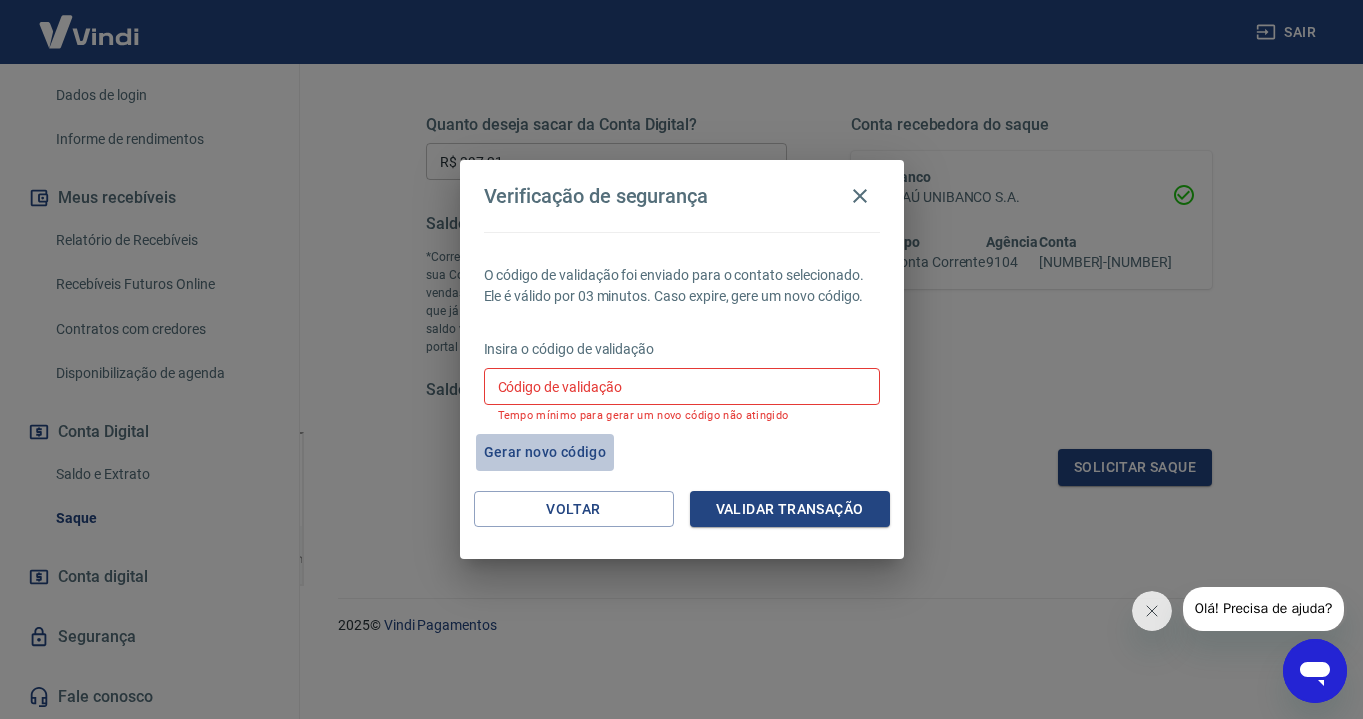 click on "Gerar novo código" at bounding box center [545, 452] 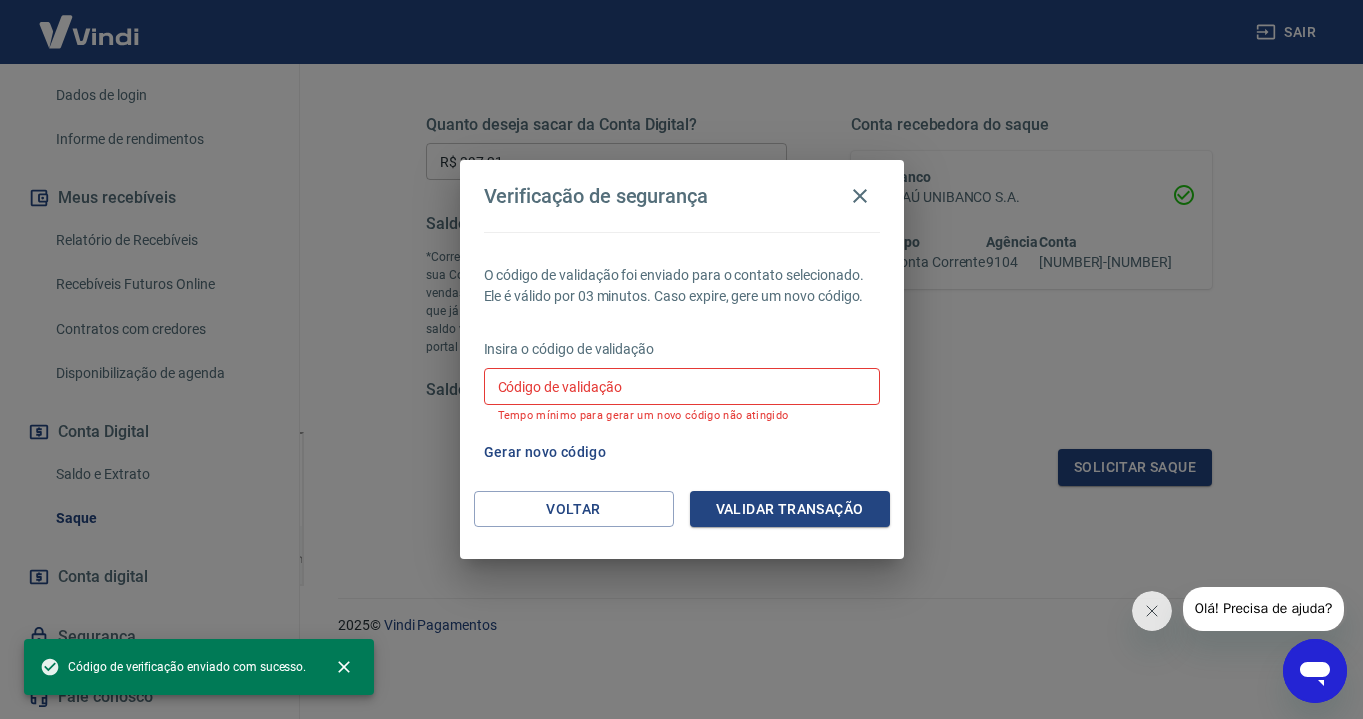 type 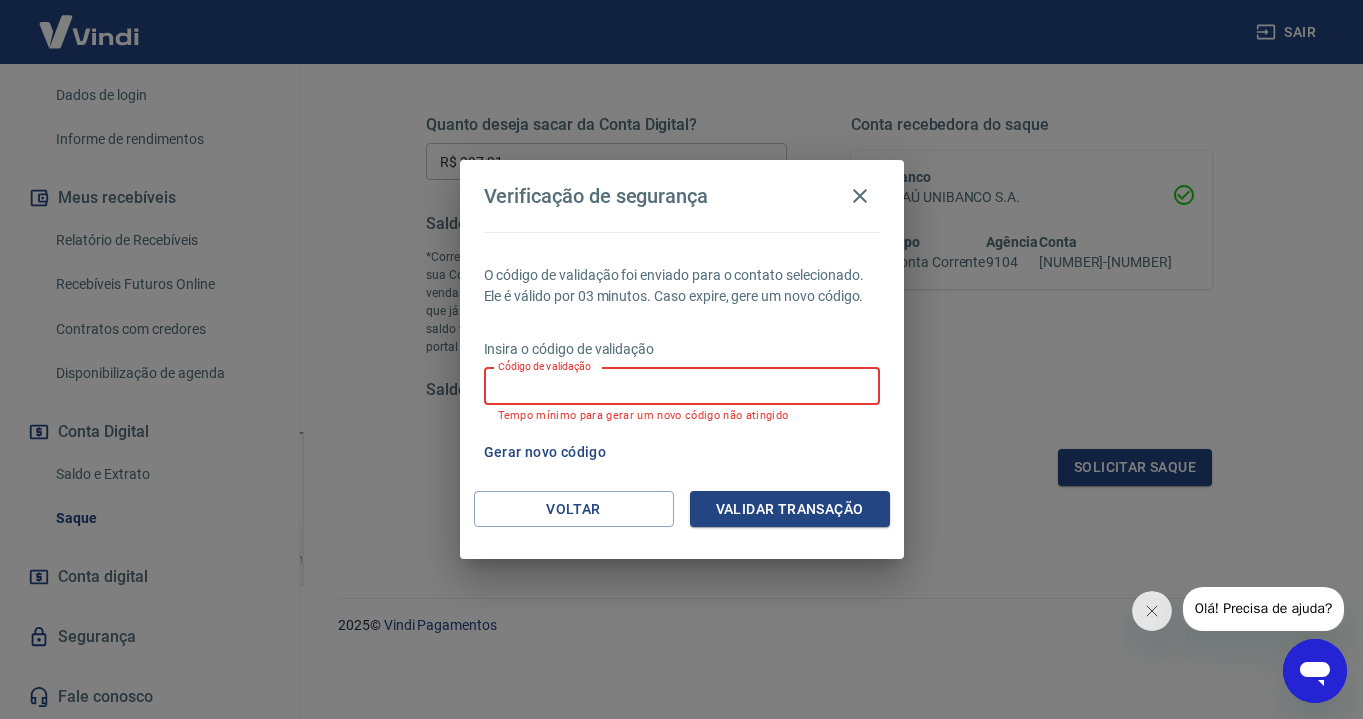 click on "Código de validação" at bounding box center [682, 386] 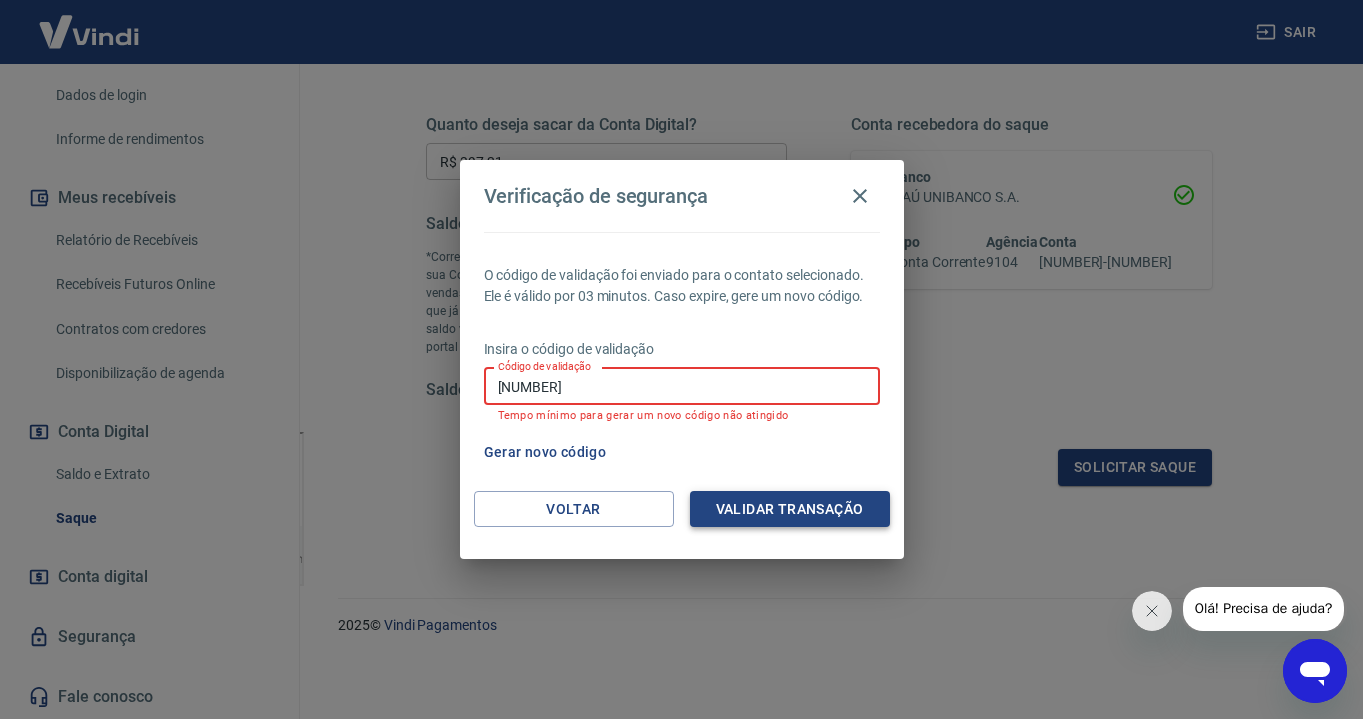 type on "[NUMBER]" 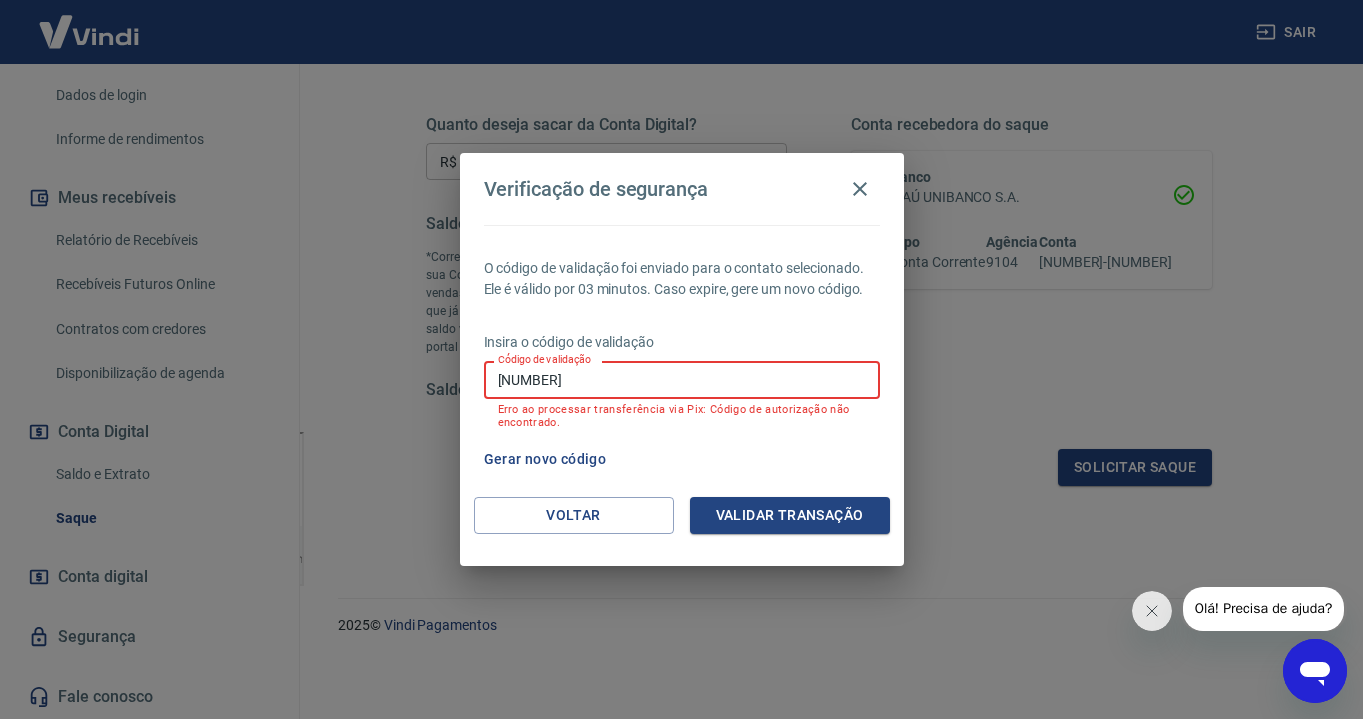 drag, startPoint x: 551, startPoint y: 381, endPoint x: 492, endPoint y: 386, distance: 59.211487 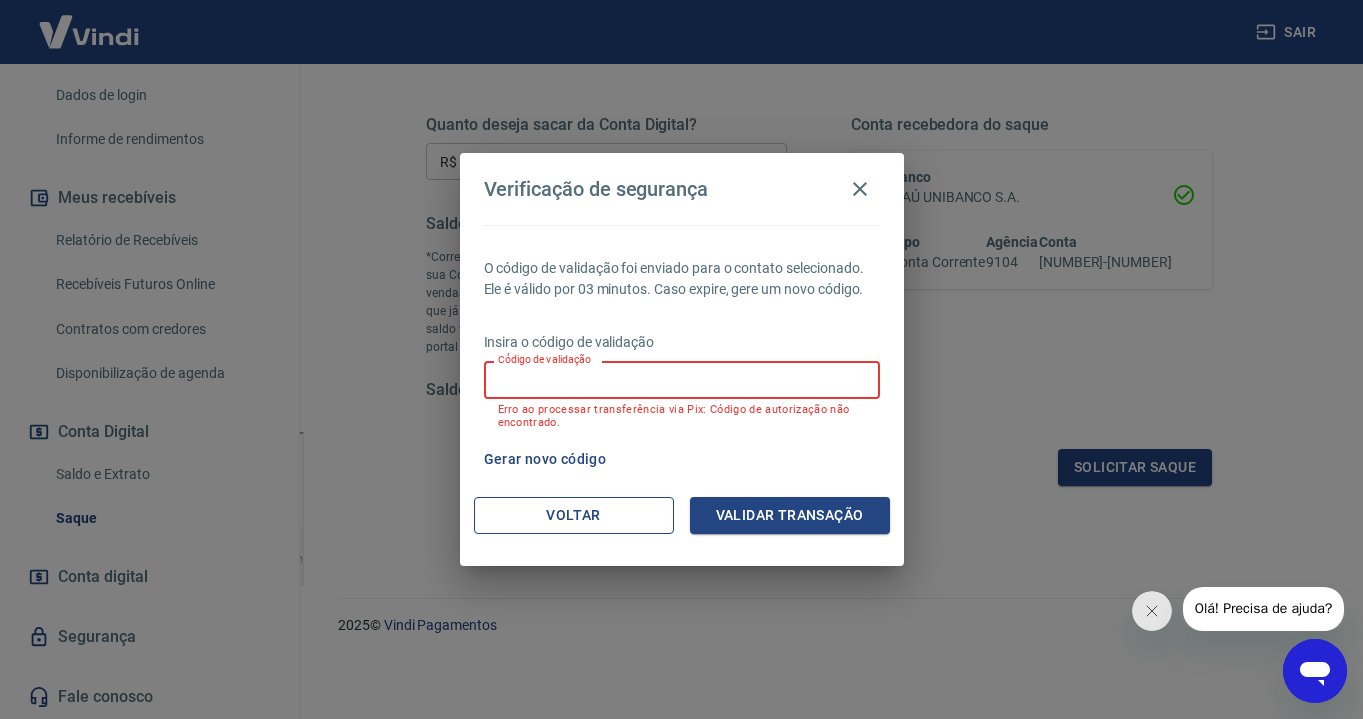 type 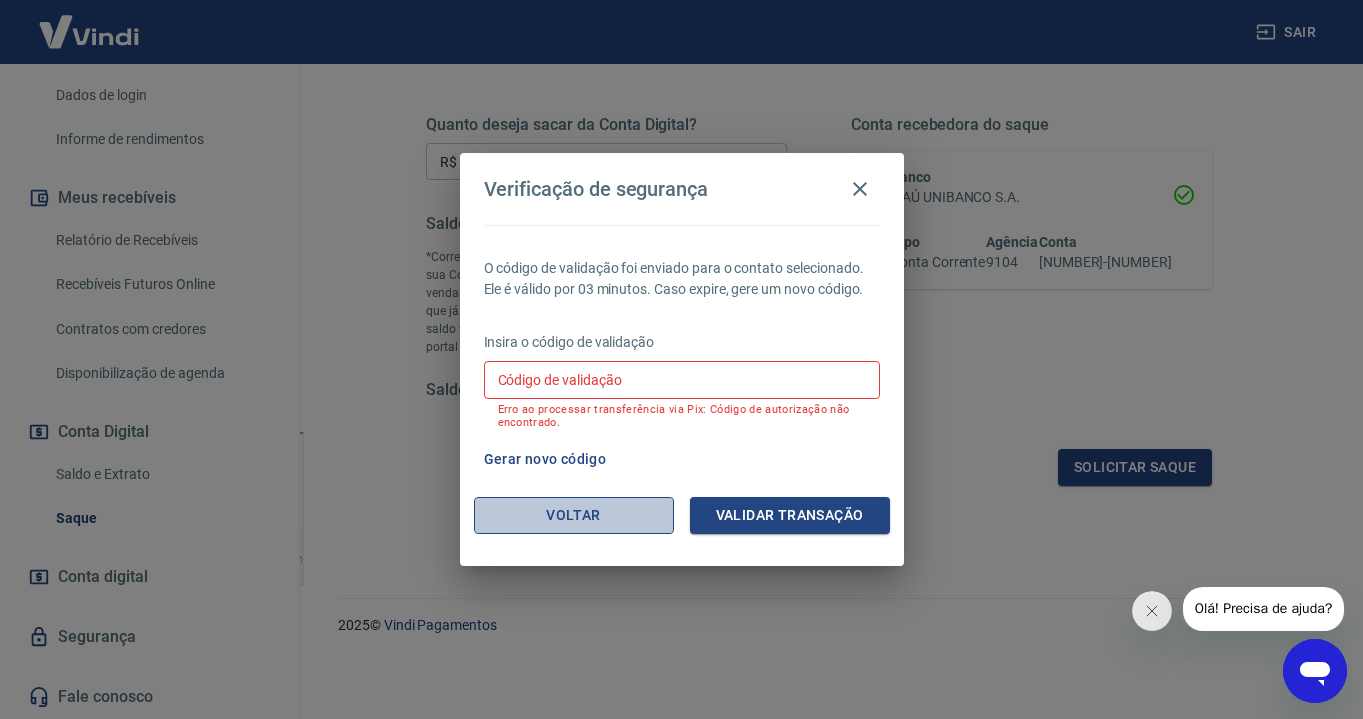 click on "Voltar" at bounding box center [574, 515] 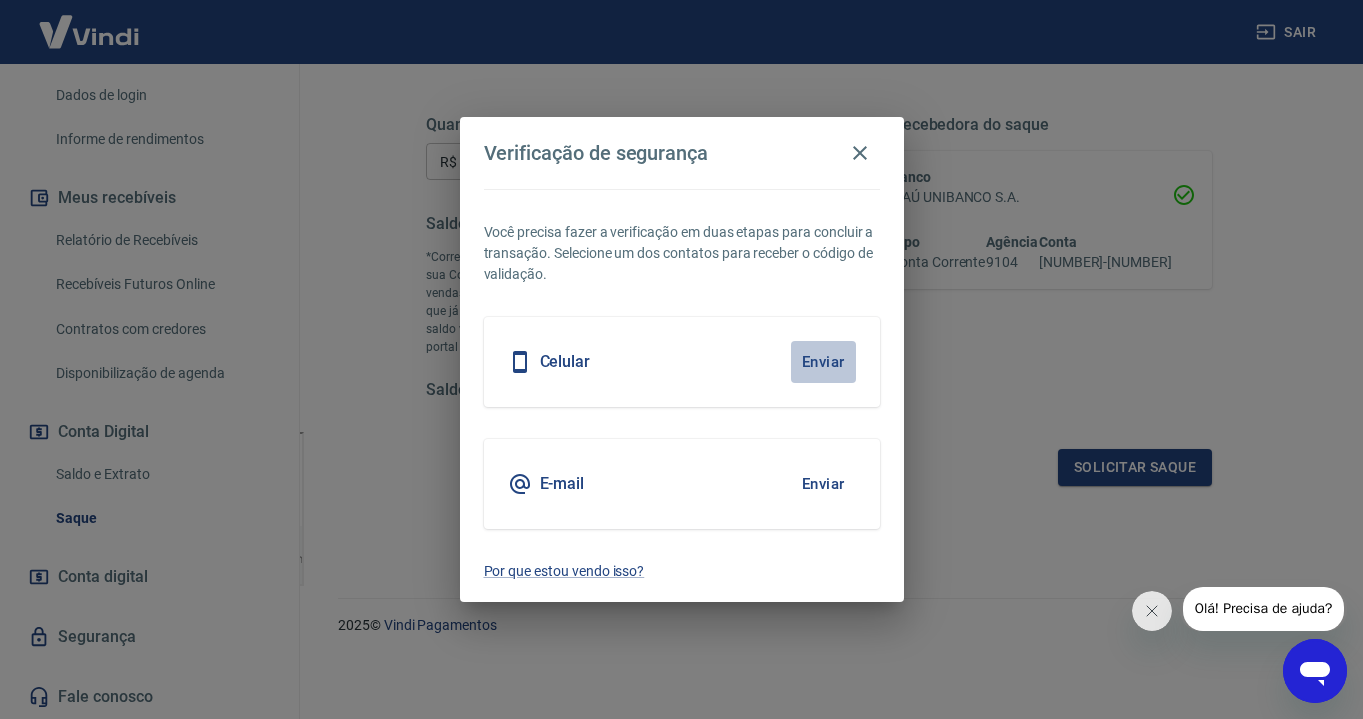 click on "Enviar" at bounding box center (823, 362) 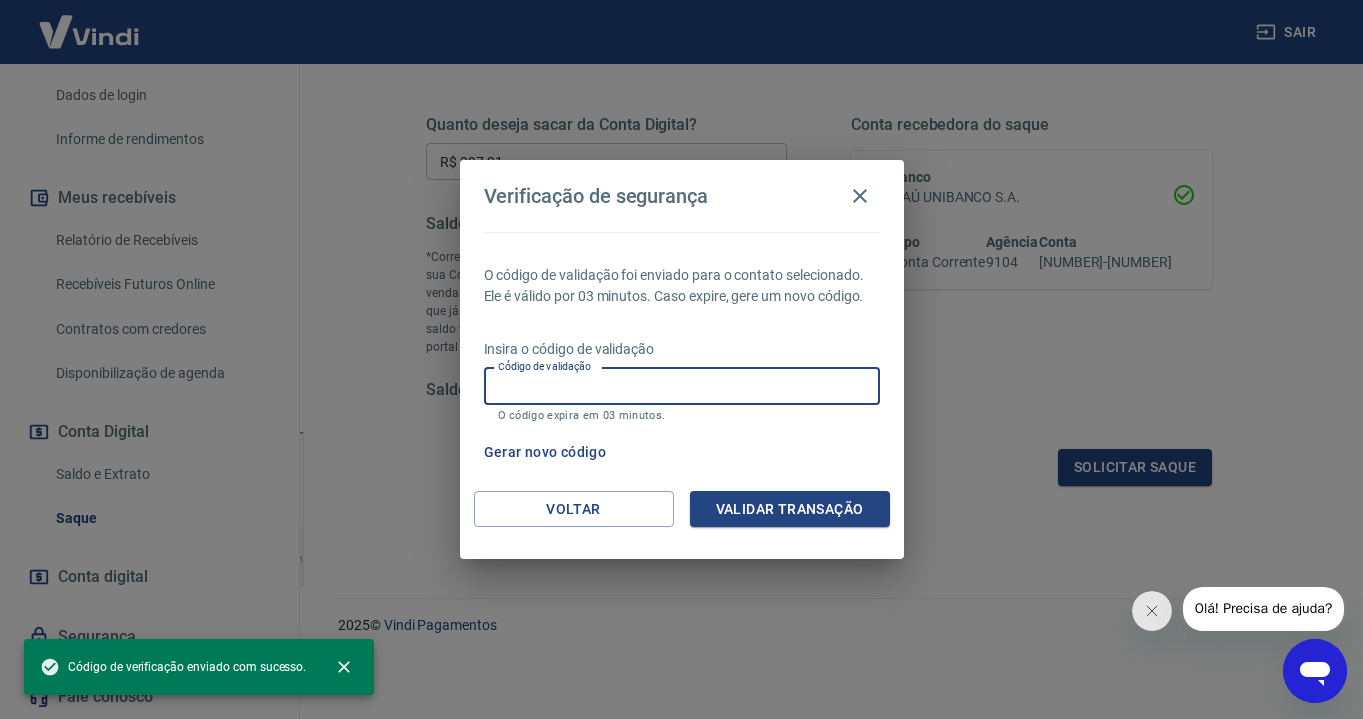 click on "Código de validação" at bounding box center (682, 386) 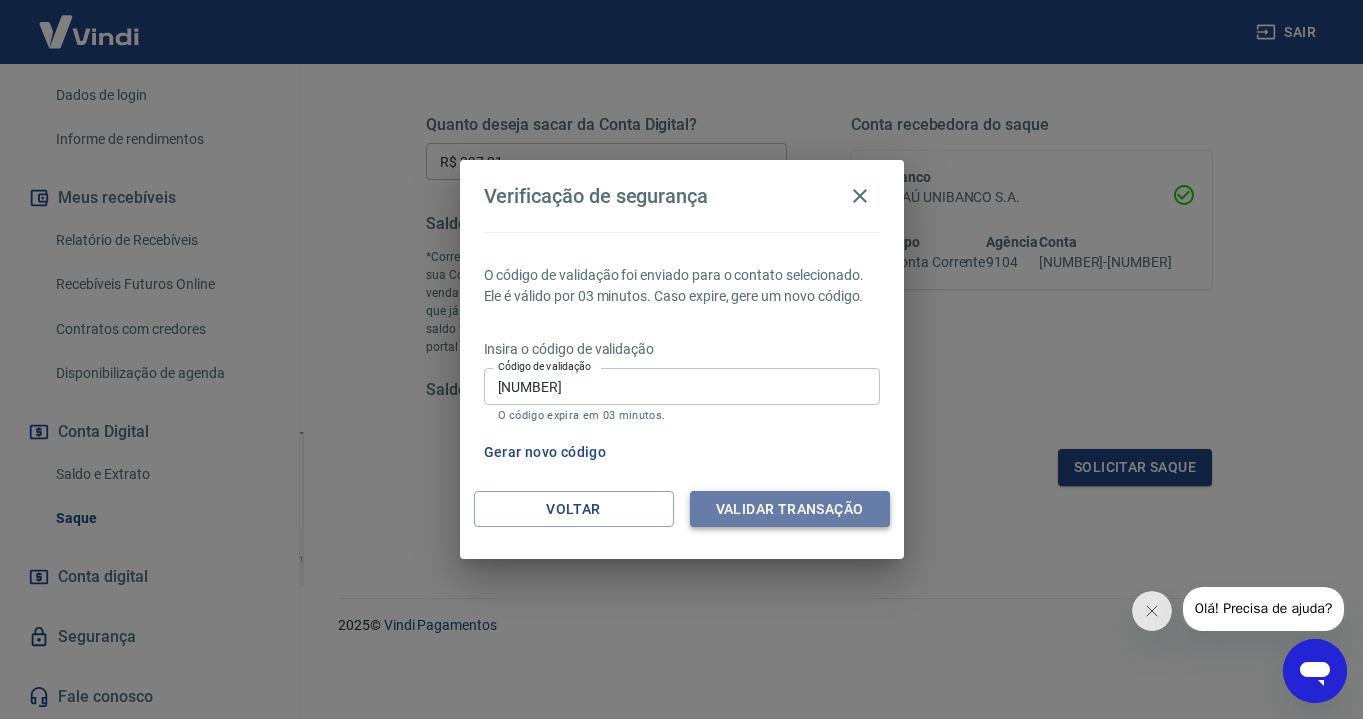 click on "Validar transação" at bounding box center [790, 509] 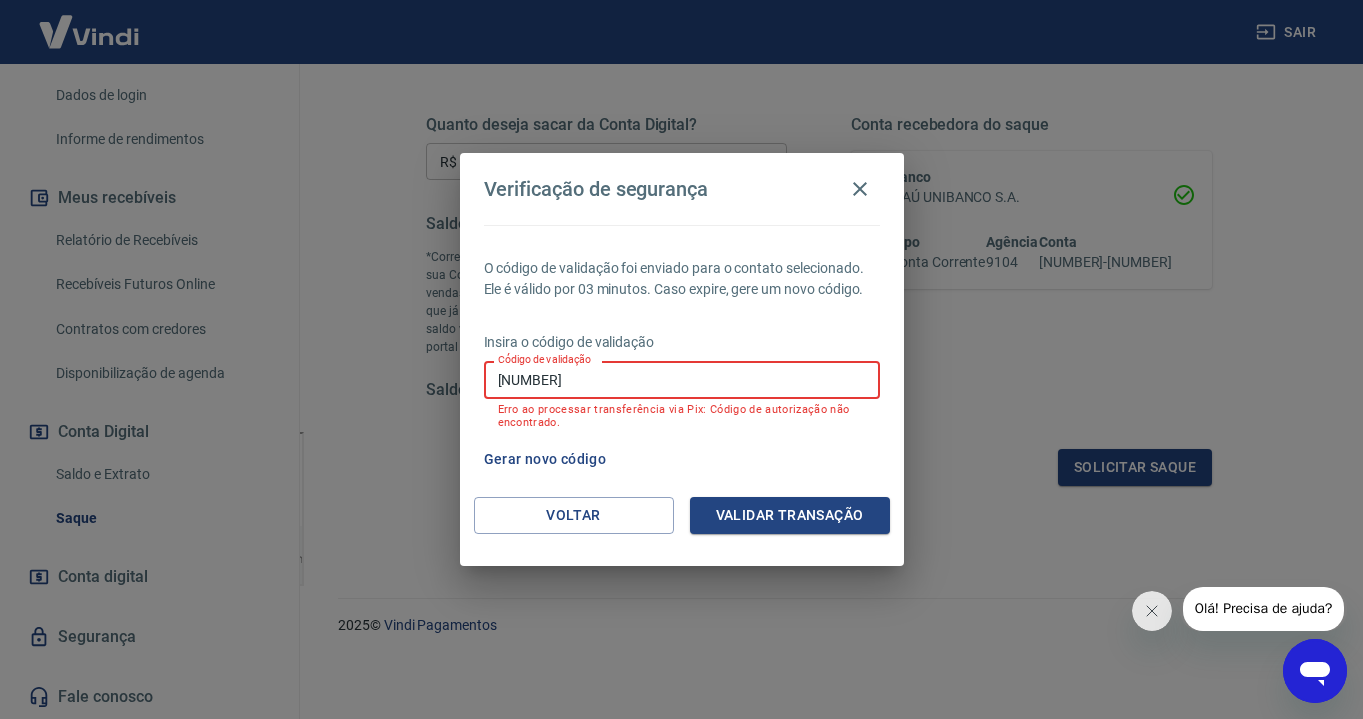 drag, startPoint x: 573, startPoint y: 384, endPoint x: 514, endPoint y: 333, distance: 77.987175 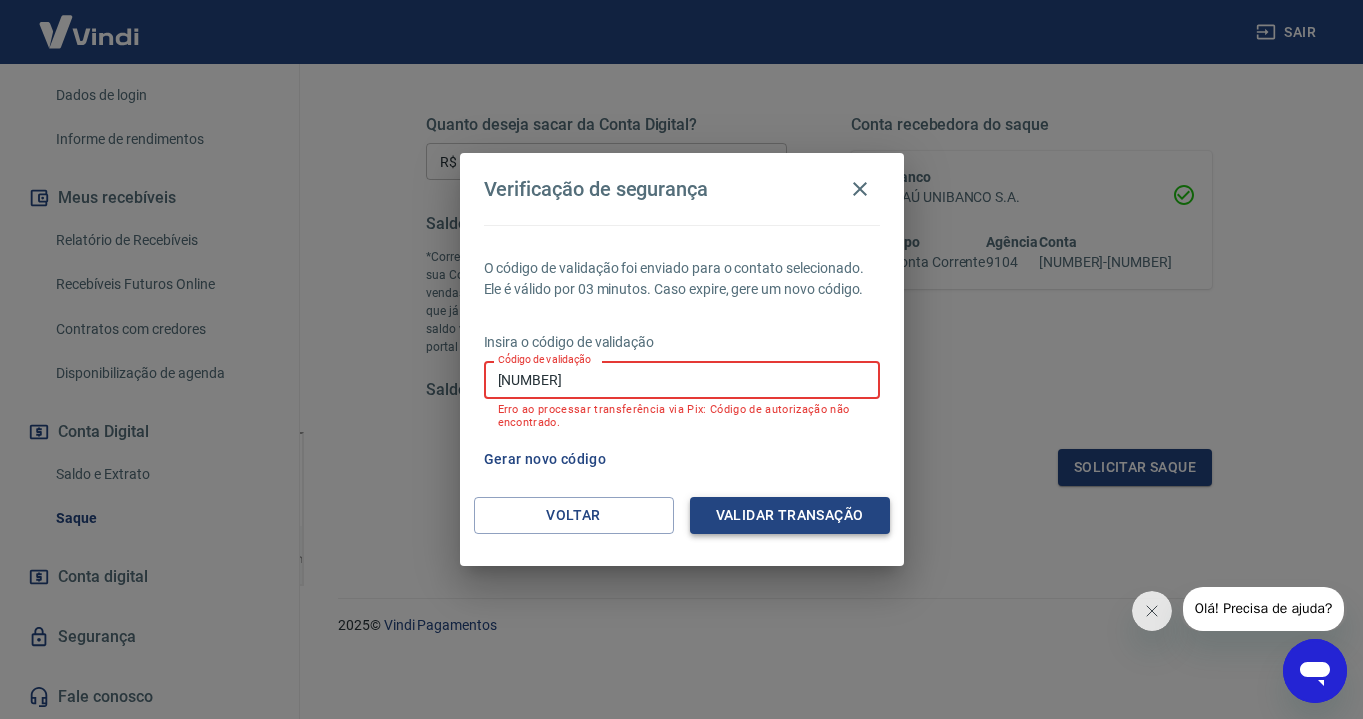 type on "[NUMBER]" 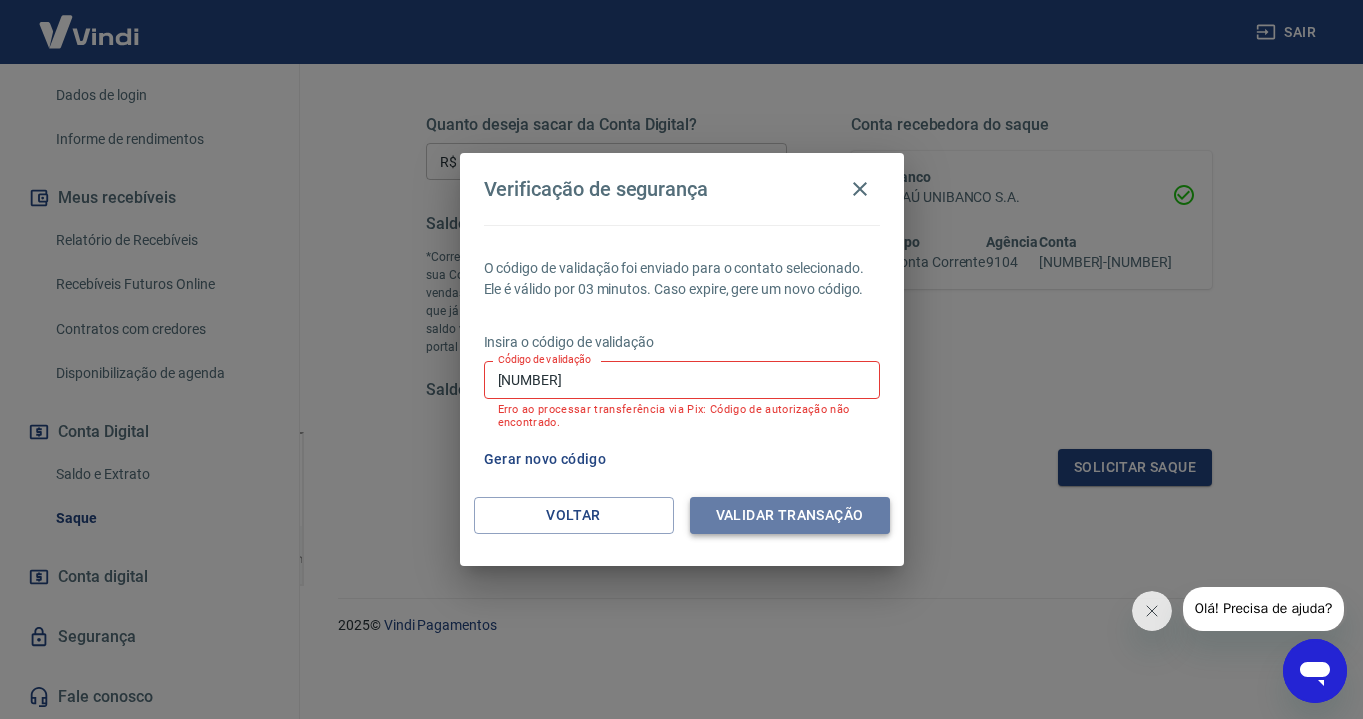 click on "Validar transação" at bounding box center (790, 515) 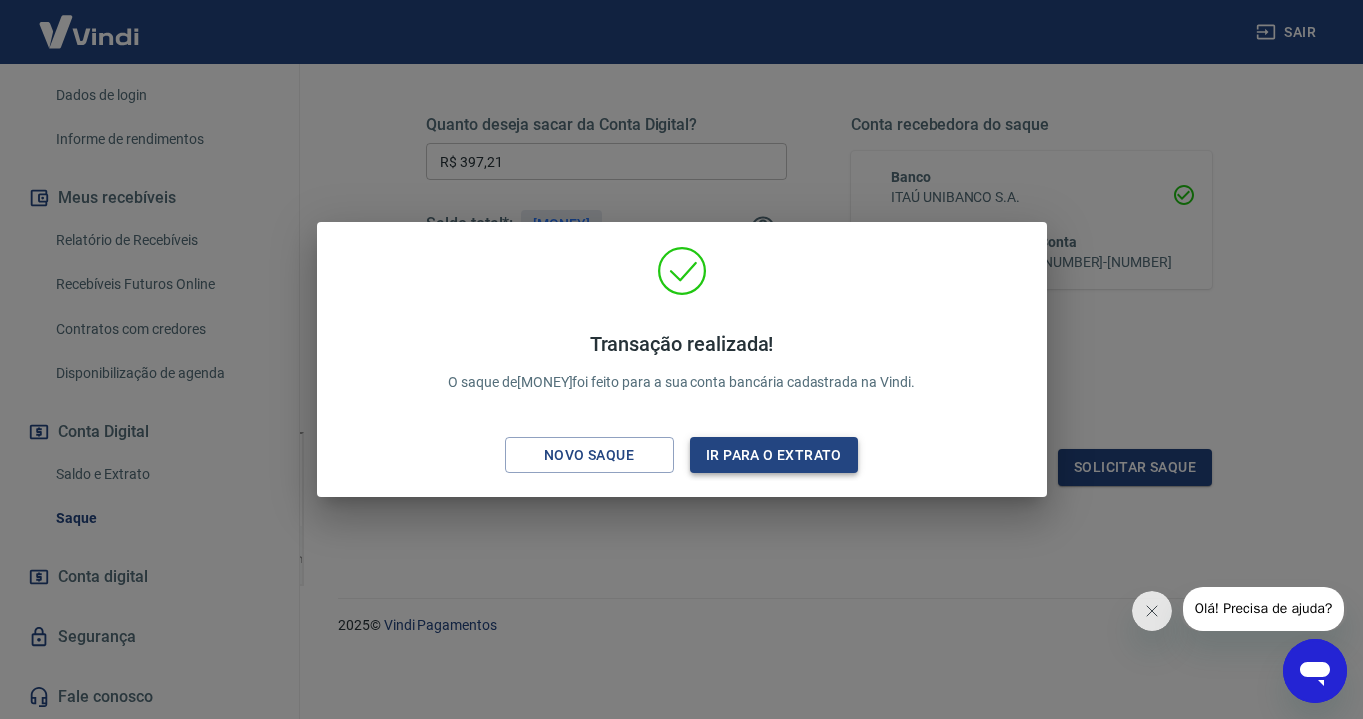 click on "Ir para o extrato" at bounding box center (774, 455) 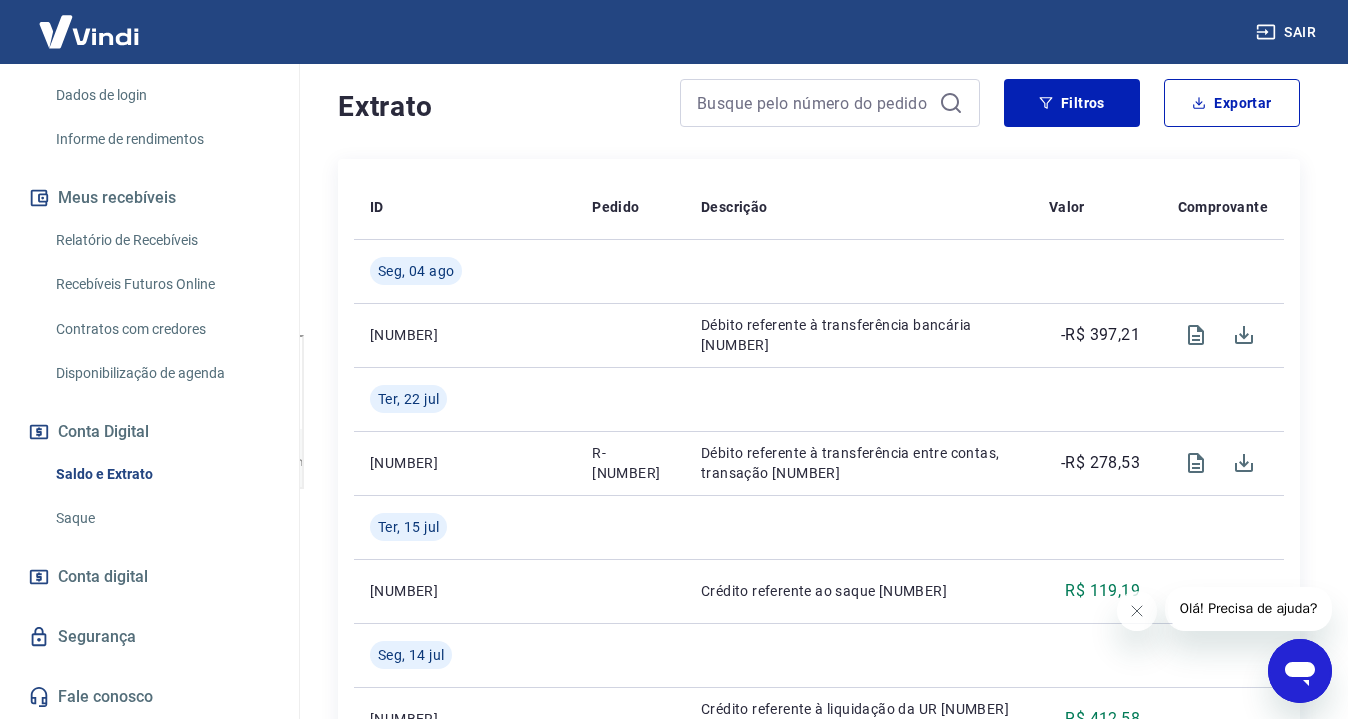 scroll, scrollTop: 381, scrollLeft: 0, axis: vertical 